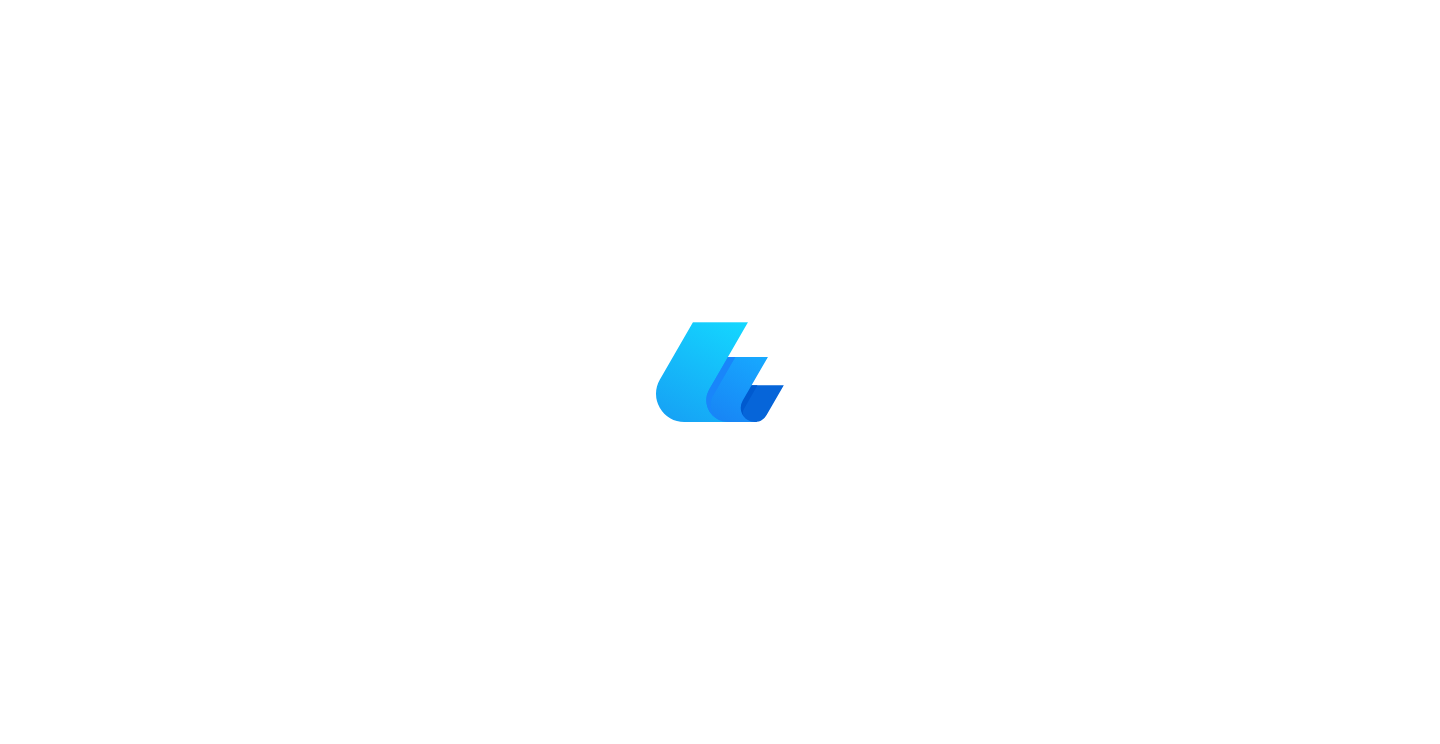 scroll, scrollTop: 0, scrollLeft: 0, axis: both 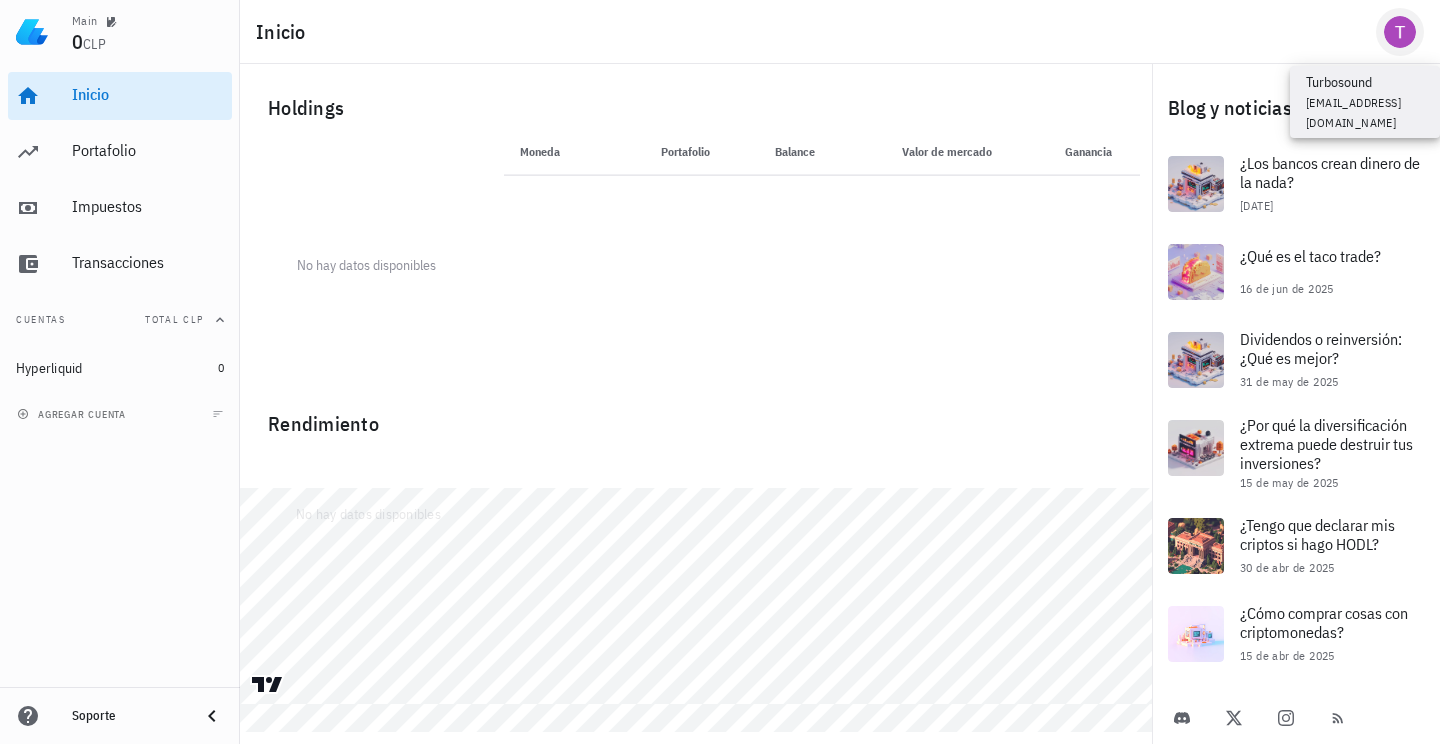 click at bounding box center (1400, 32) 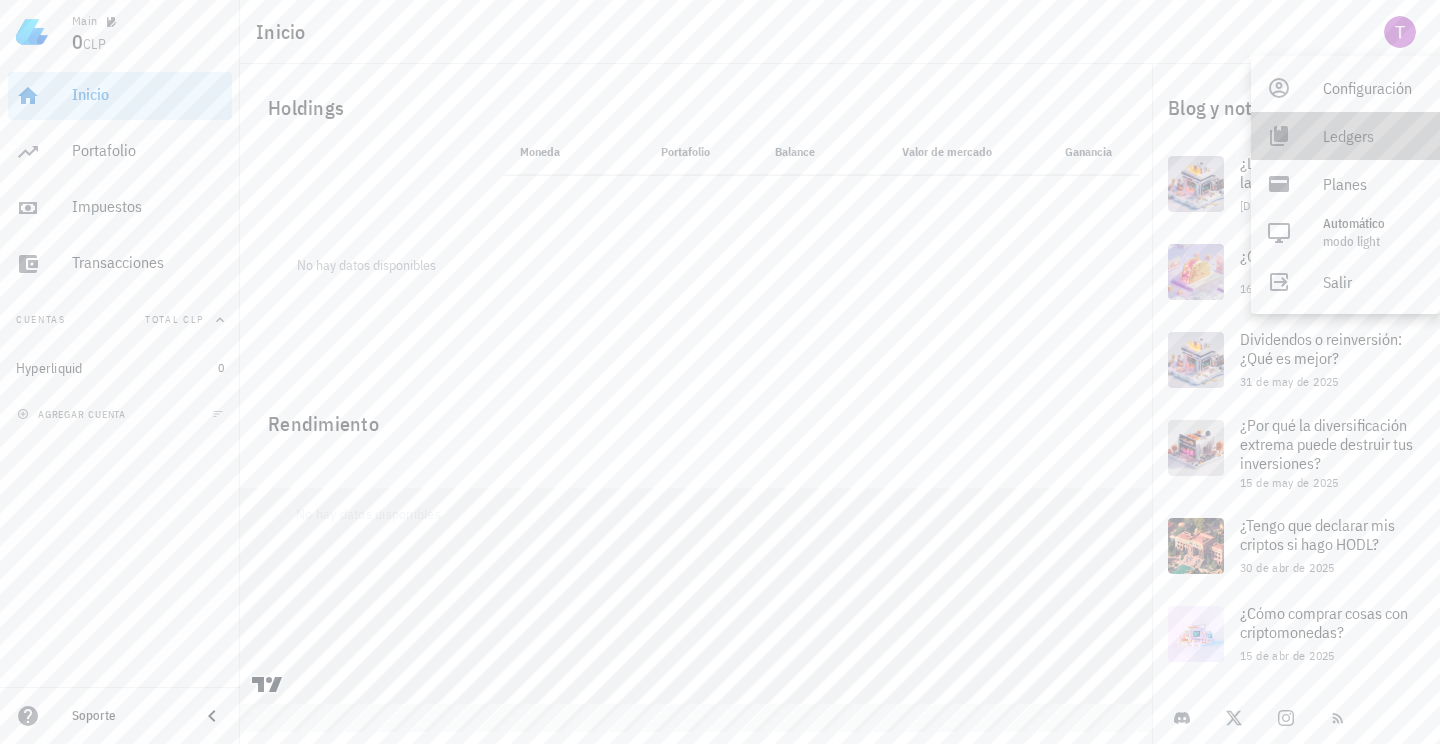 click on "Ledgers" at bounding box center (1373, 136) 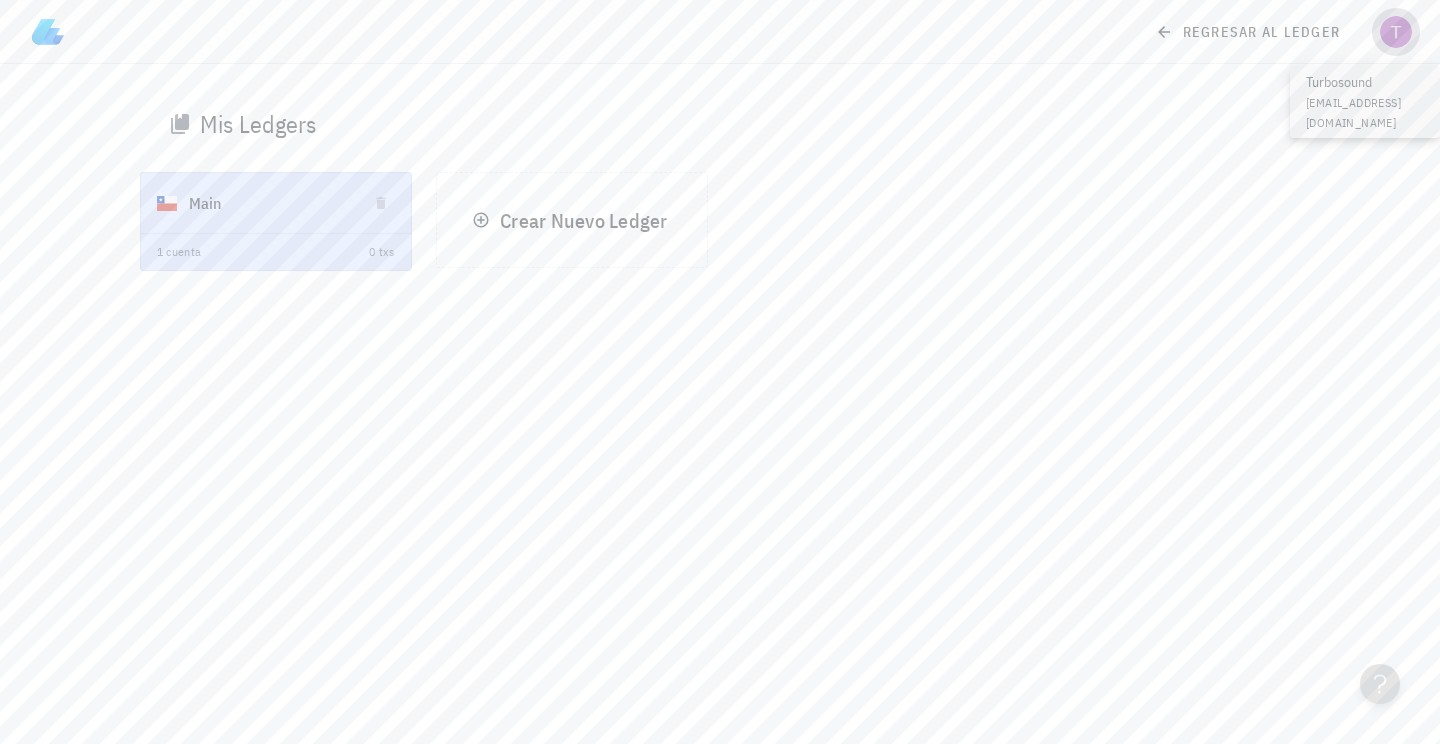 click at bounding box center (1396, 32) 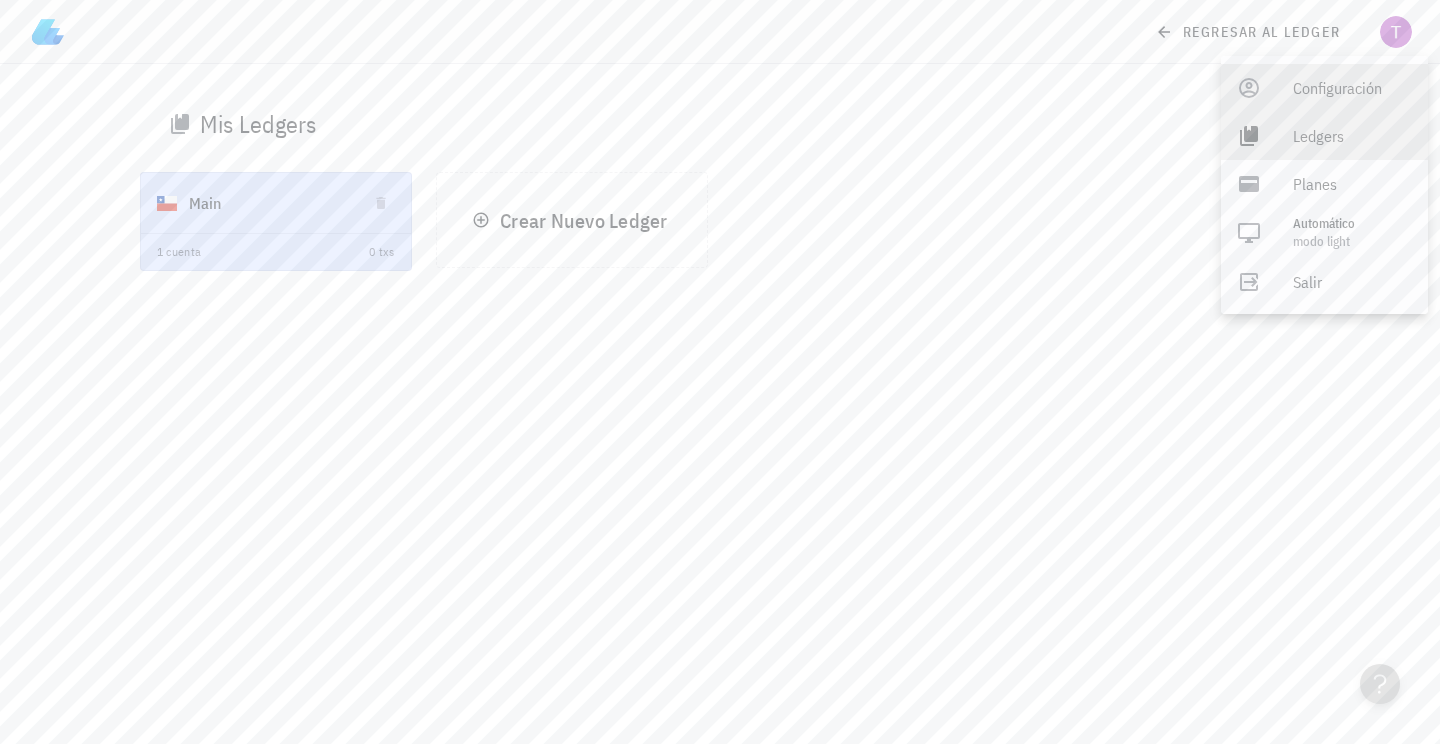 click on "Configuración" at bounding box center (1352, 88) 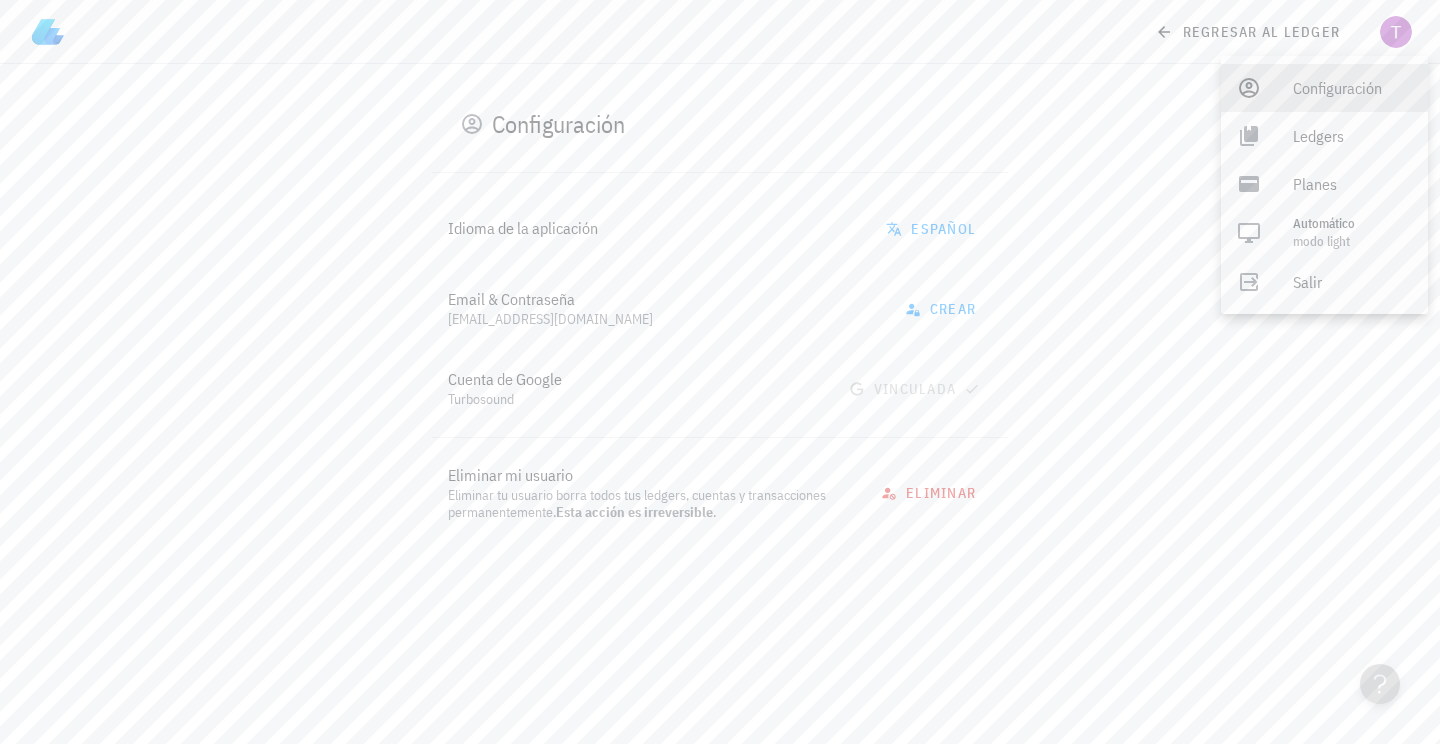 click at bounding box center [48, 32] 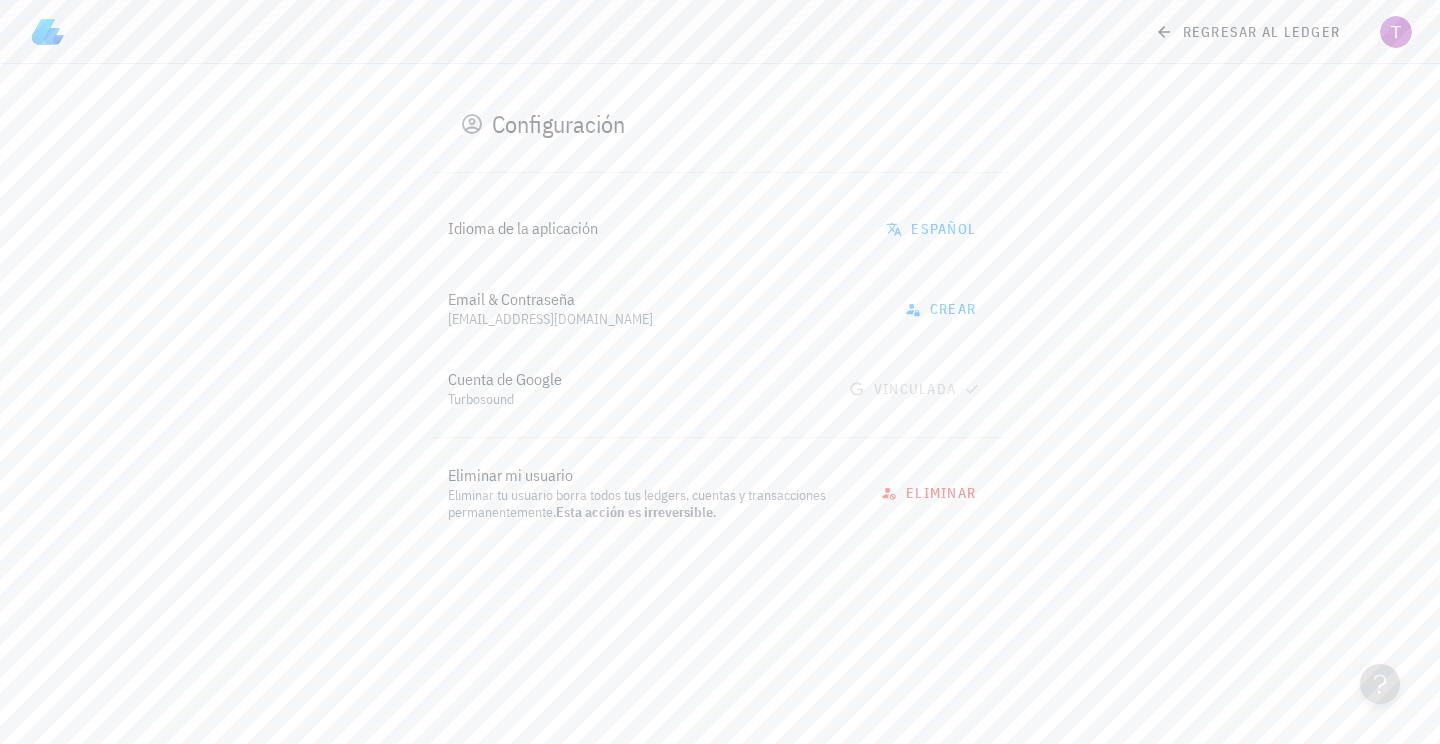 click at bounding box center [48, 32] 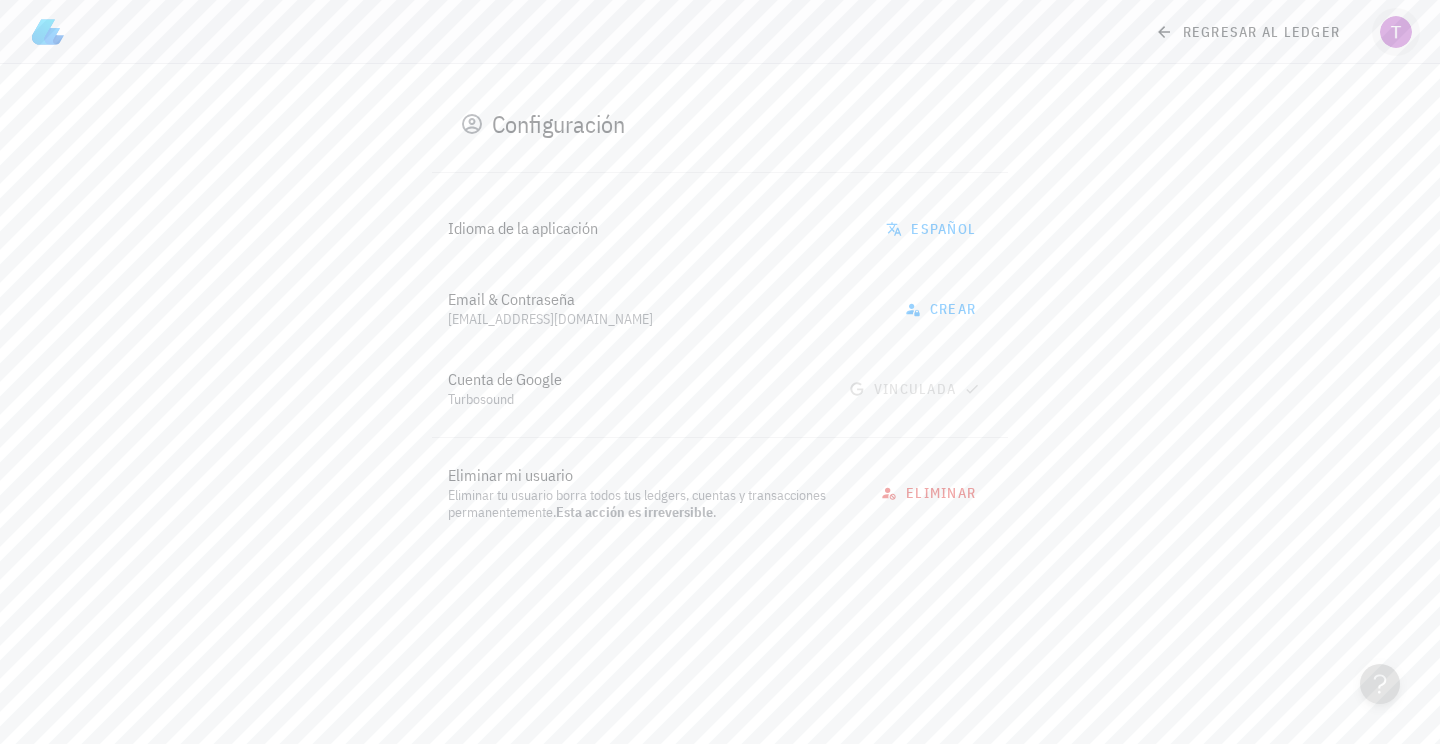 click at bounding box center [1396, 32] 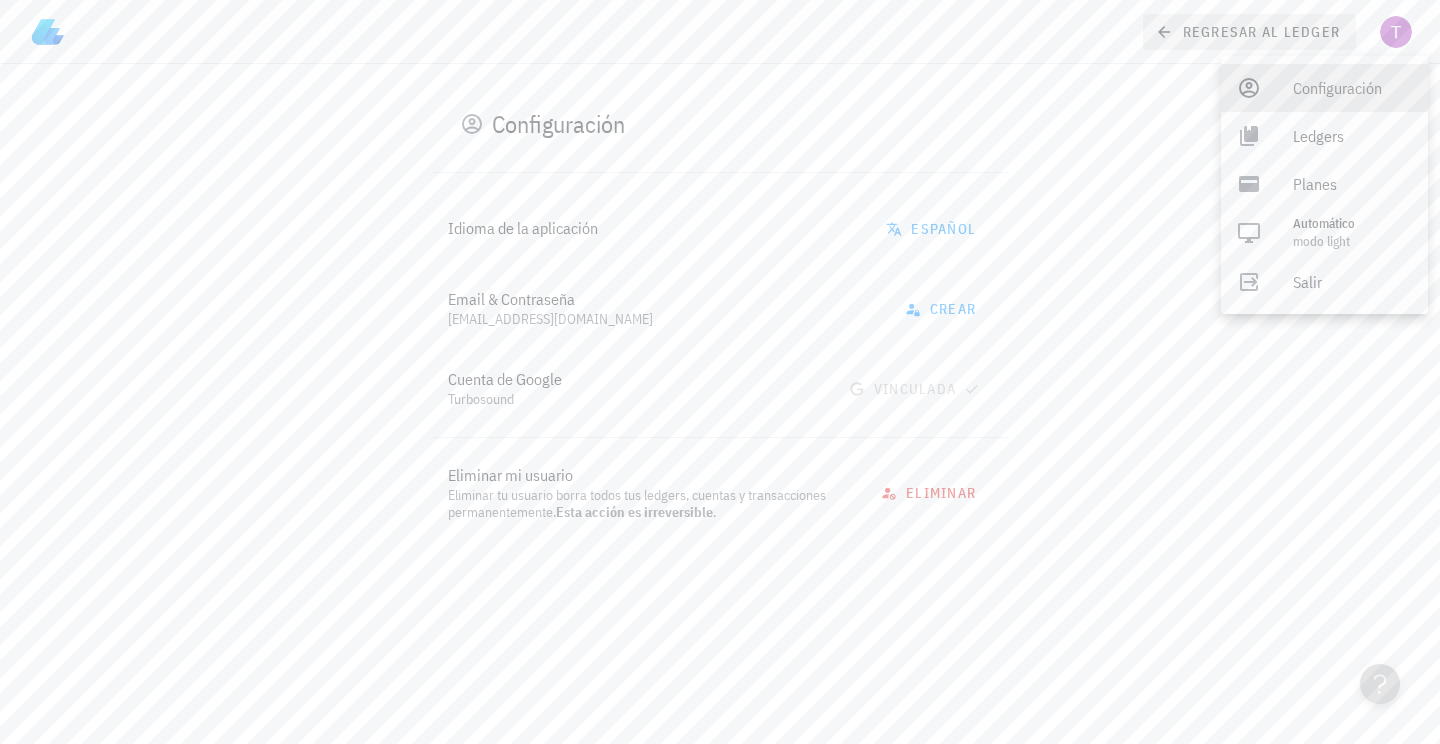 click on "regresar al ledger" at bounding box center (1249, 32) 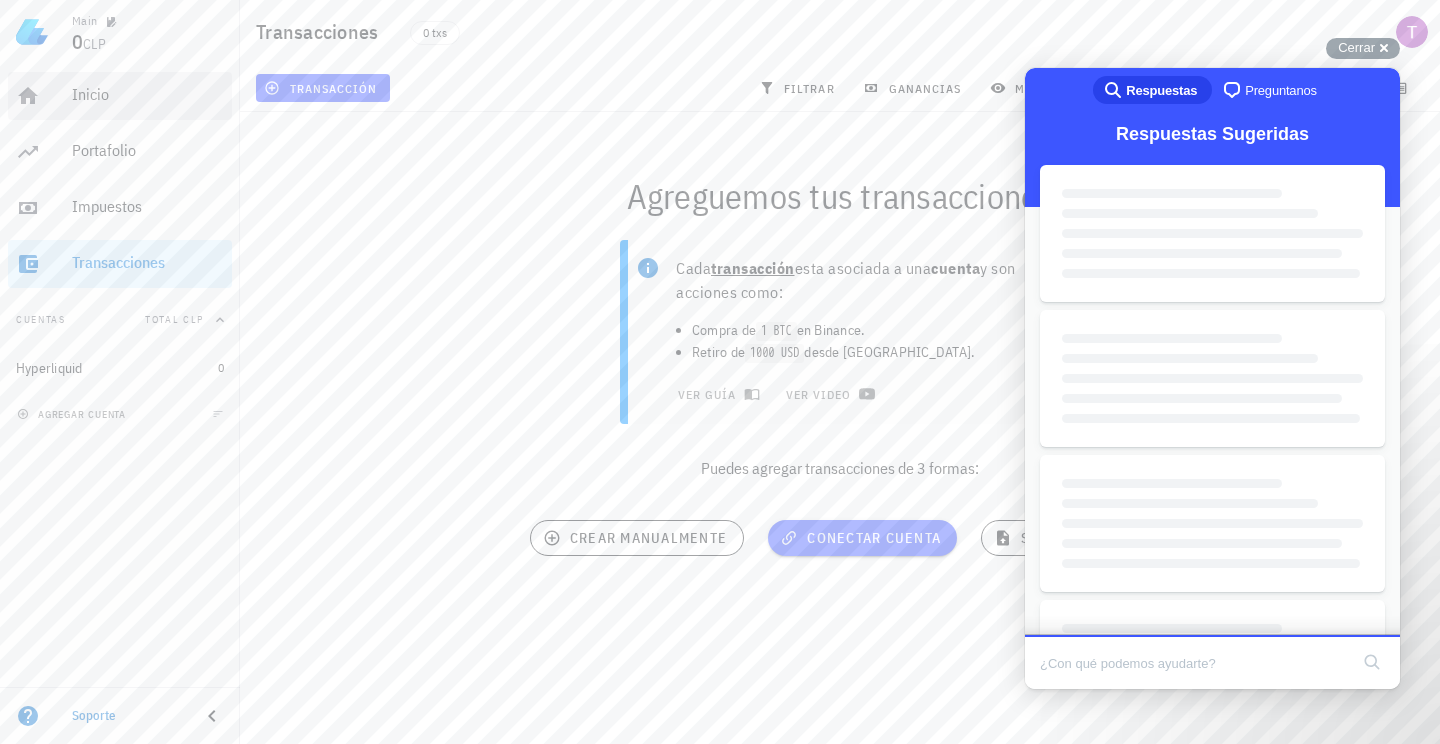 scroll, scrollTop: 0, scrollLeft: 0, axis: both 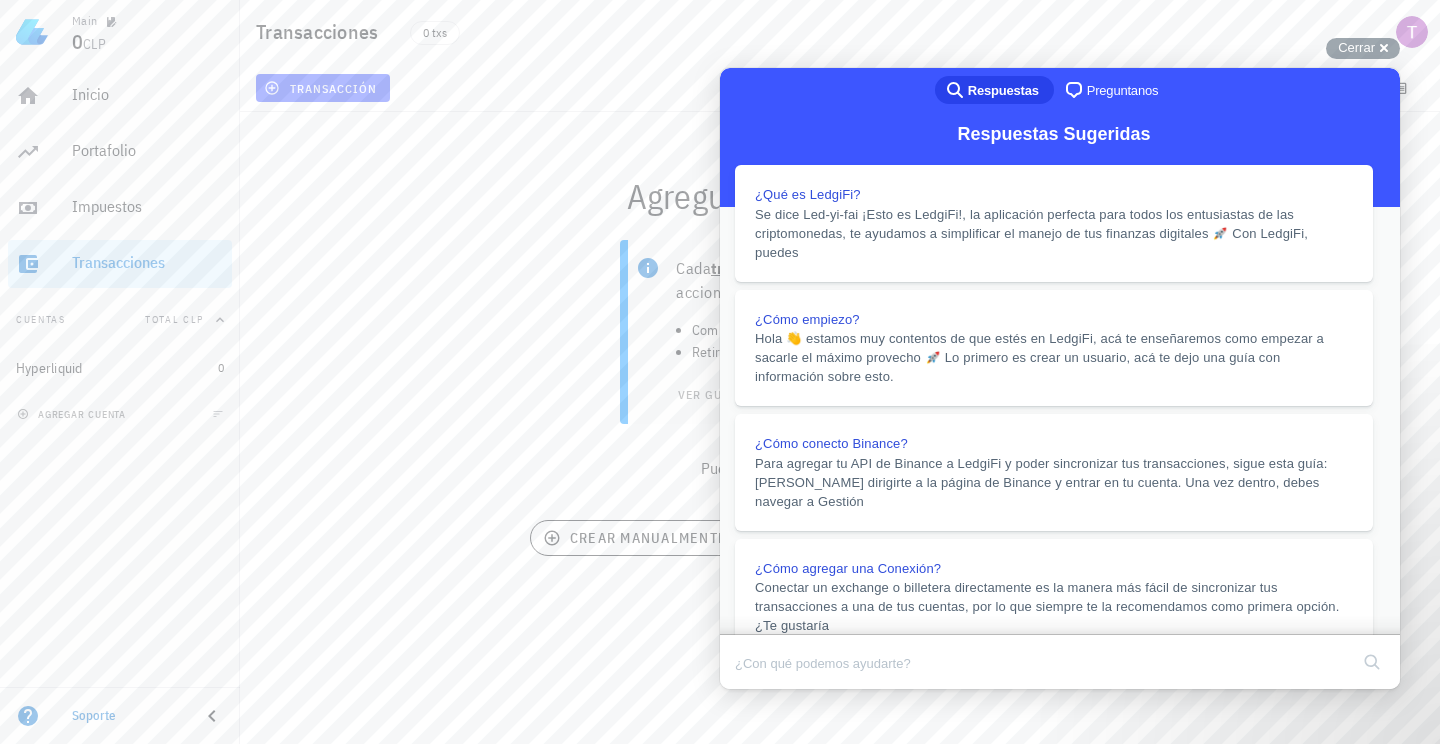 click on "Close" at bounding box center [739, 703] 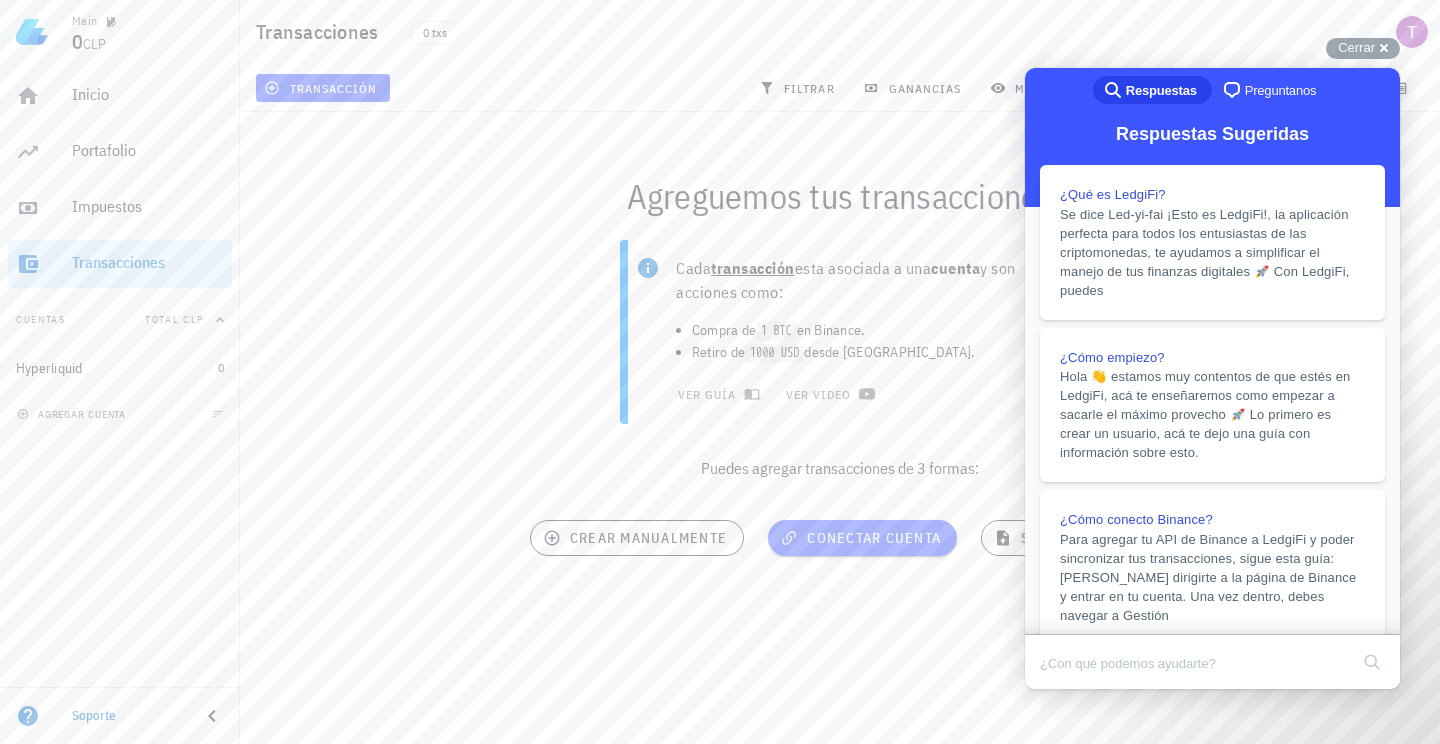 click 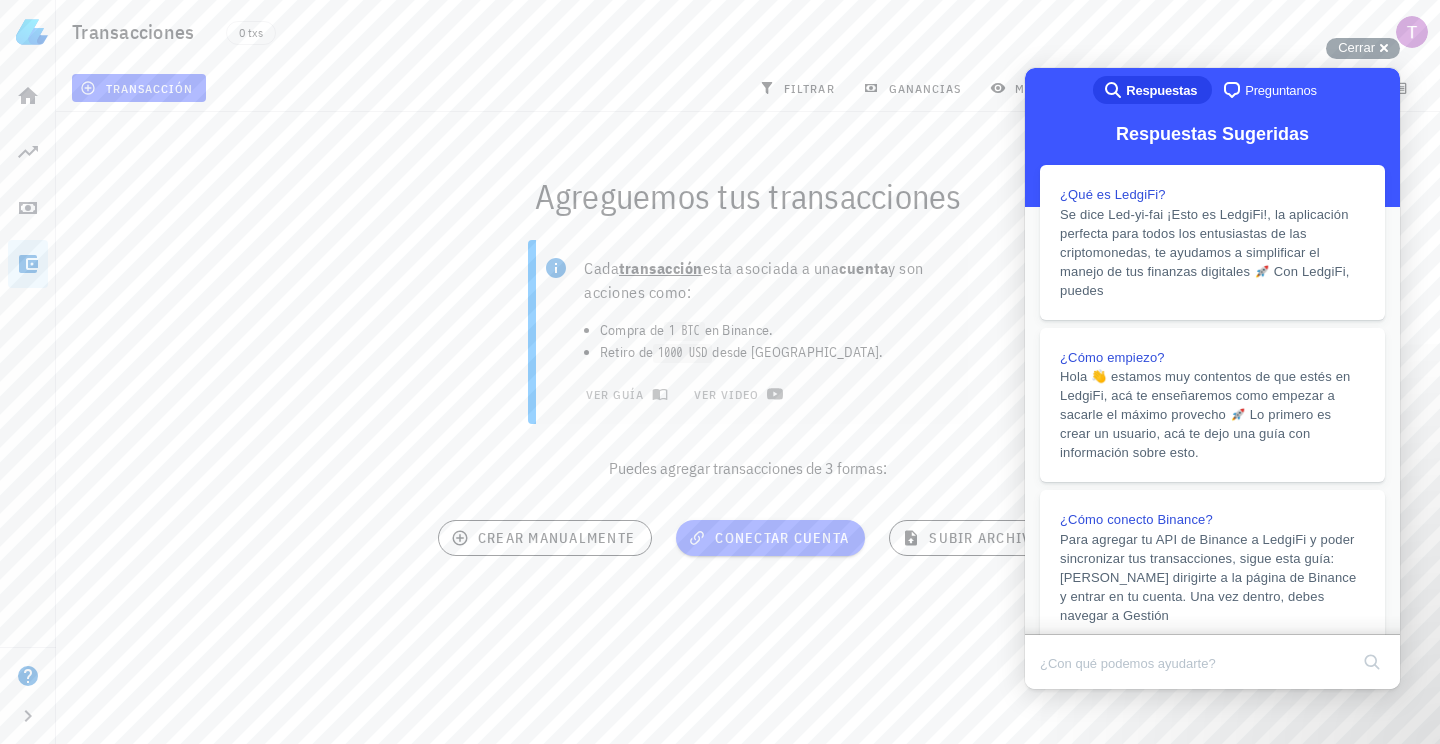 click 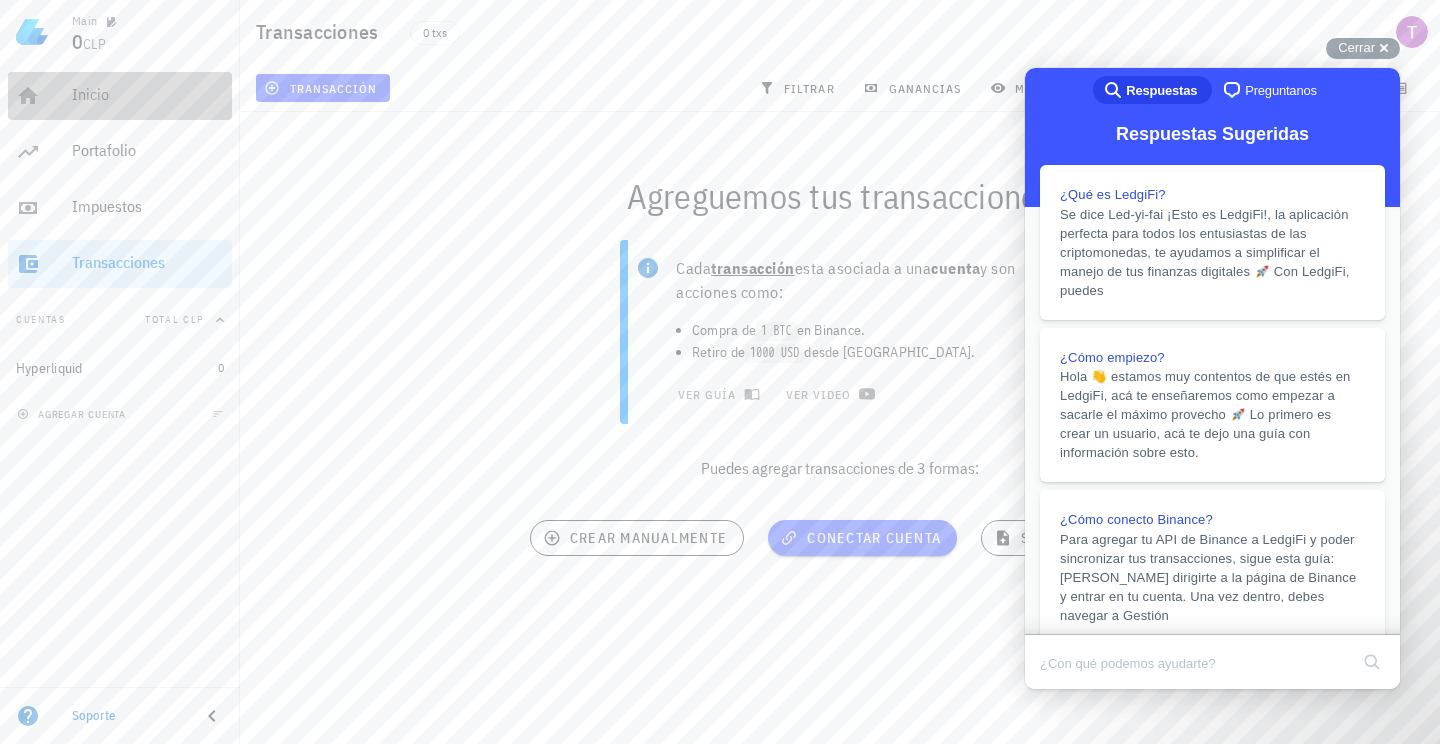 click on "Inicio" at bounding box center [148, 94] 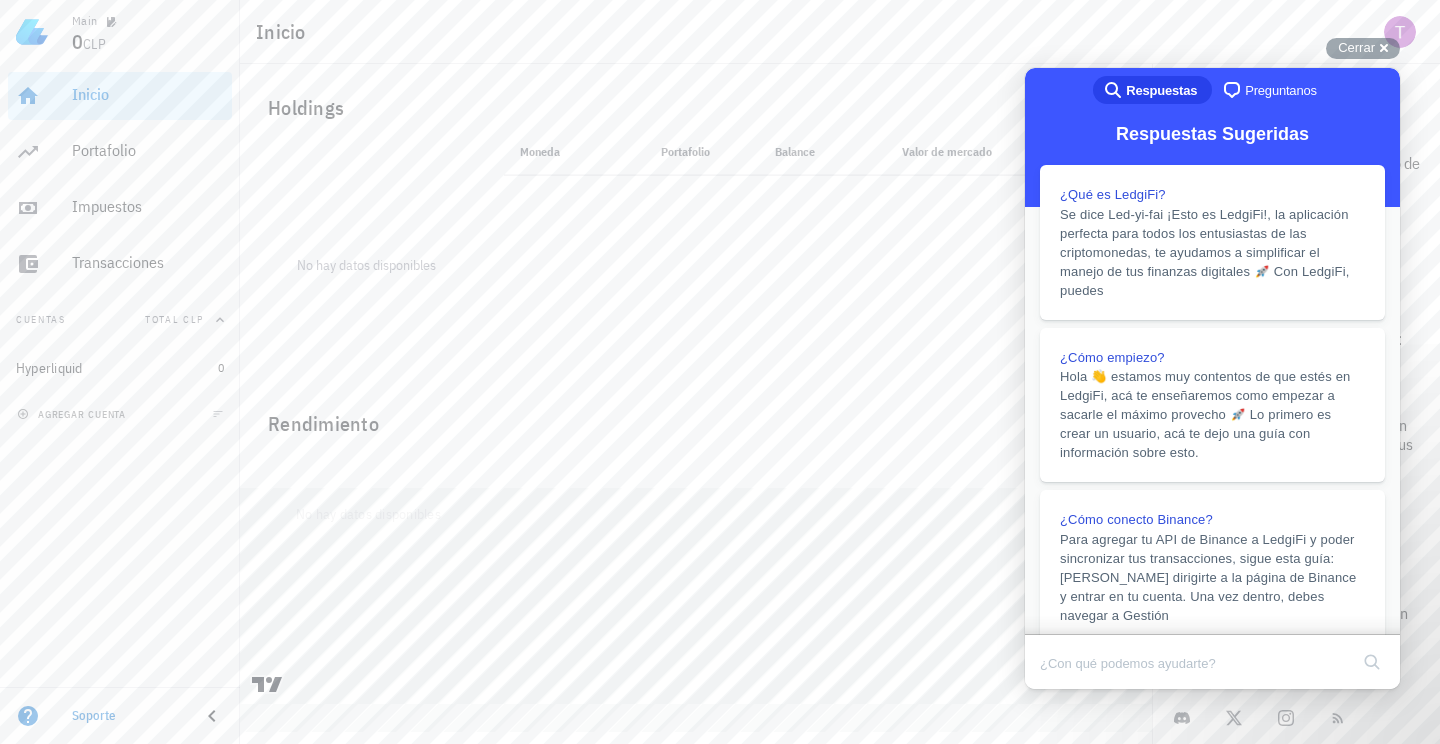 click on "CLP" at bounding box center [94, 44] 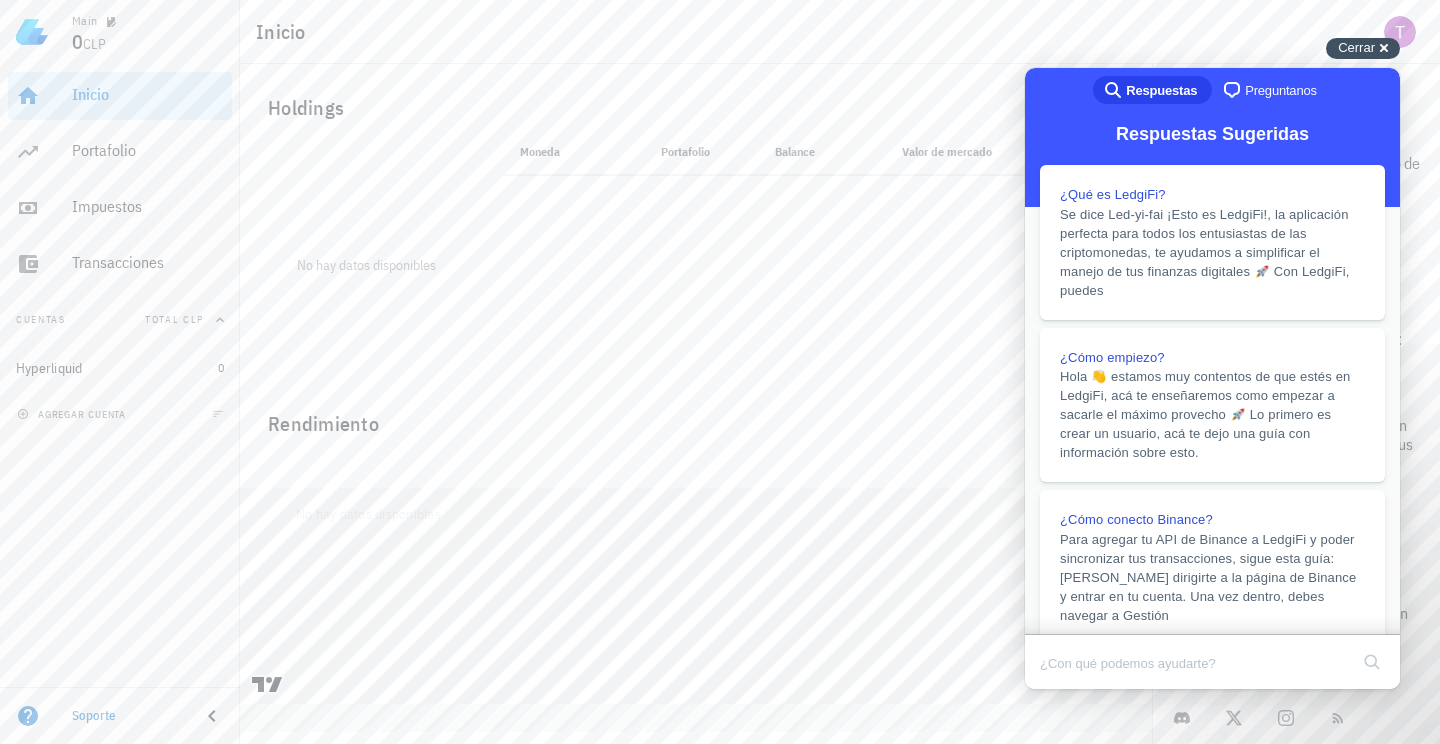 click on "Cerrar cross-small" at bounding box center [1363, 48] 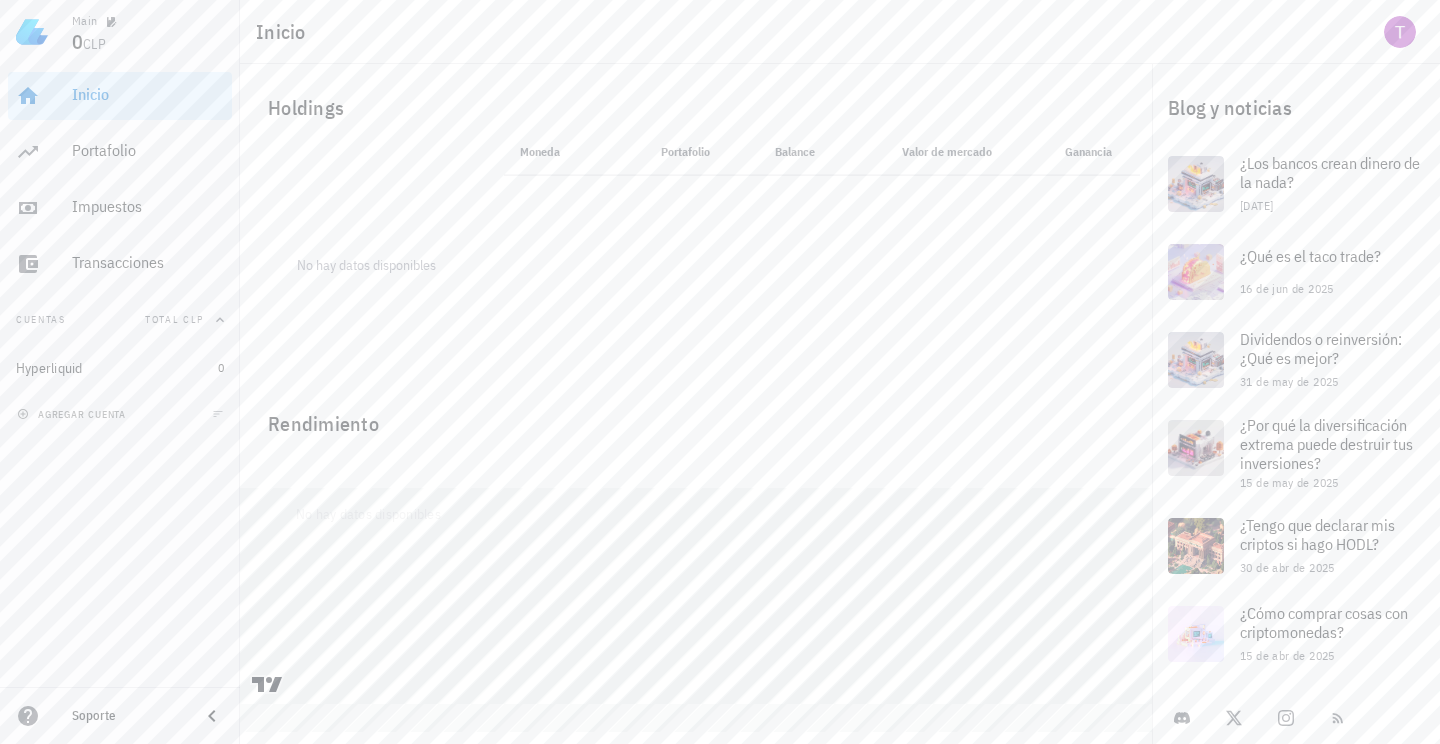 scroll, scrollTop: 0, scrollLeft: 0, axis: both 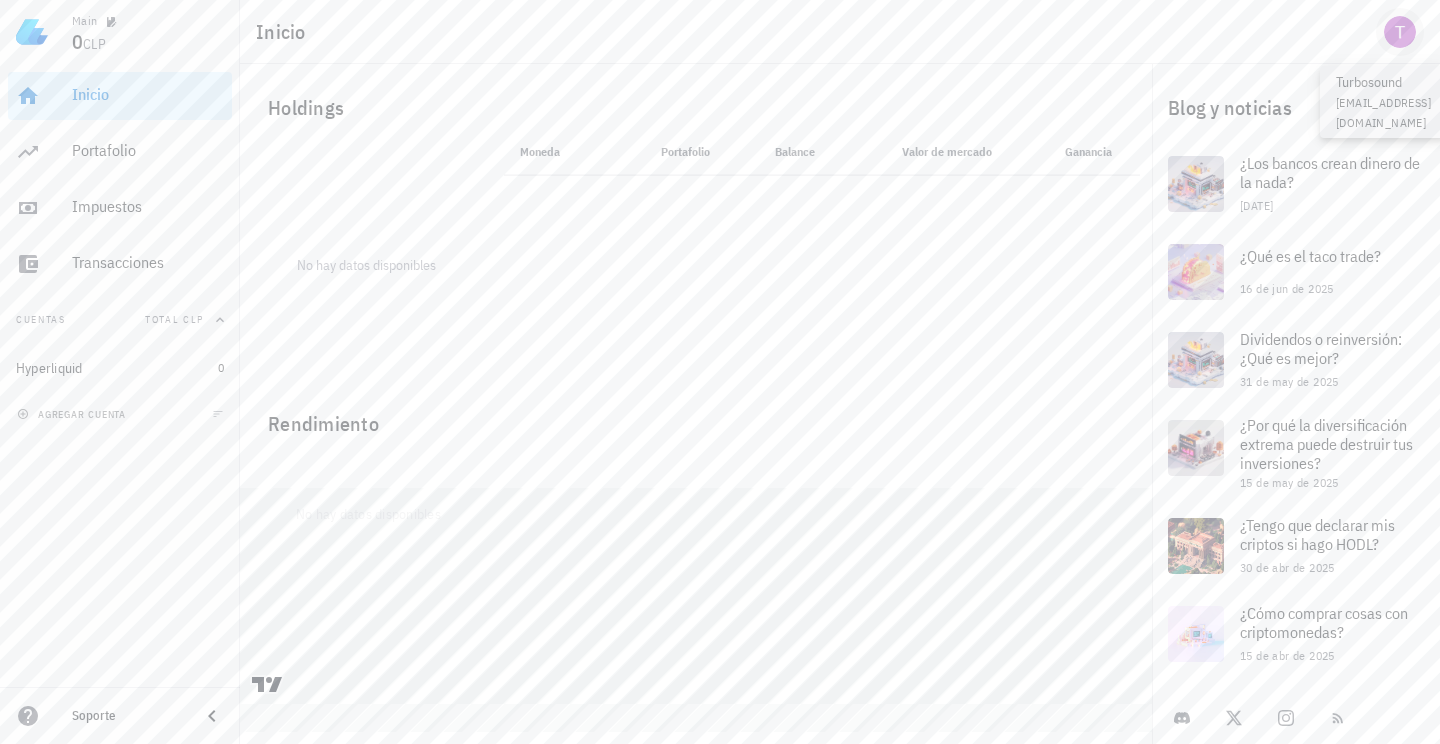 click at bounding box center [1400, 32] 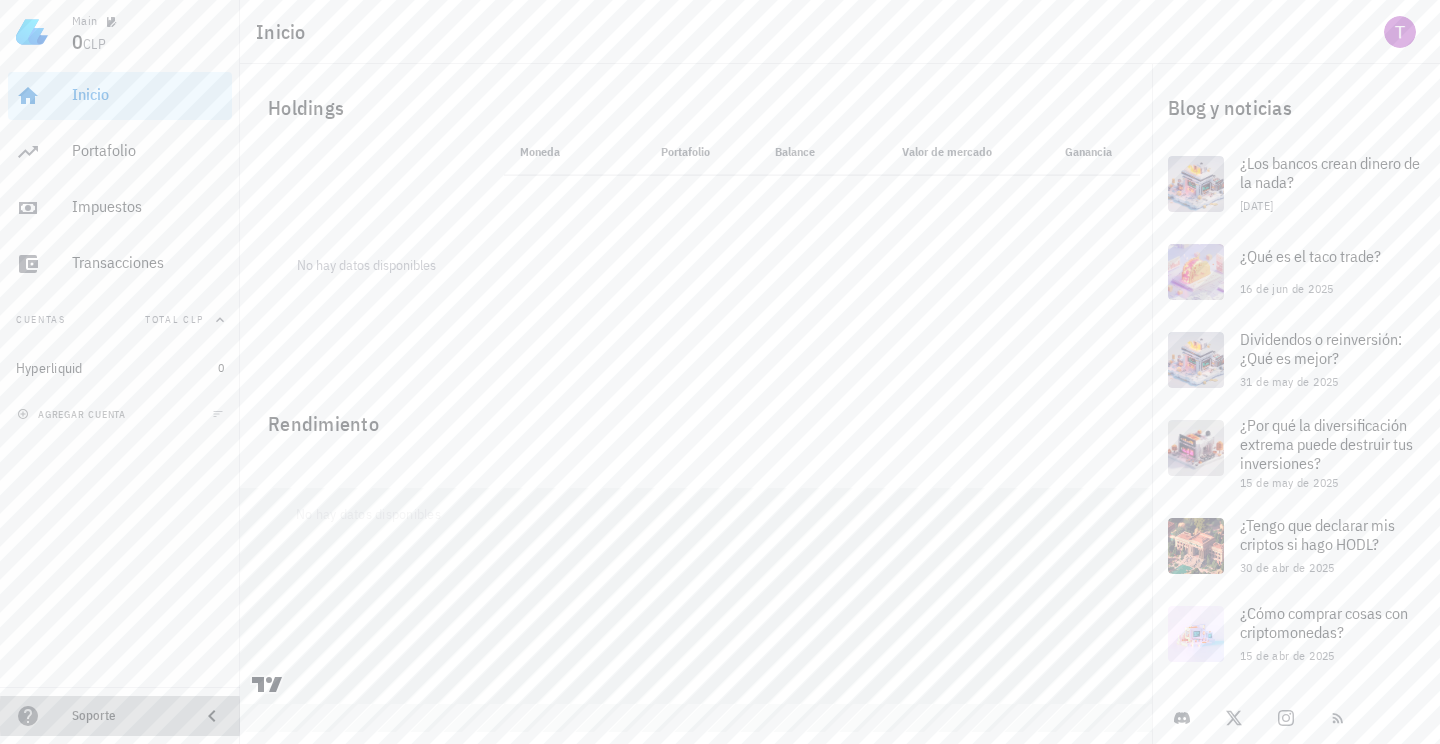 click 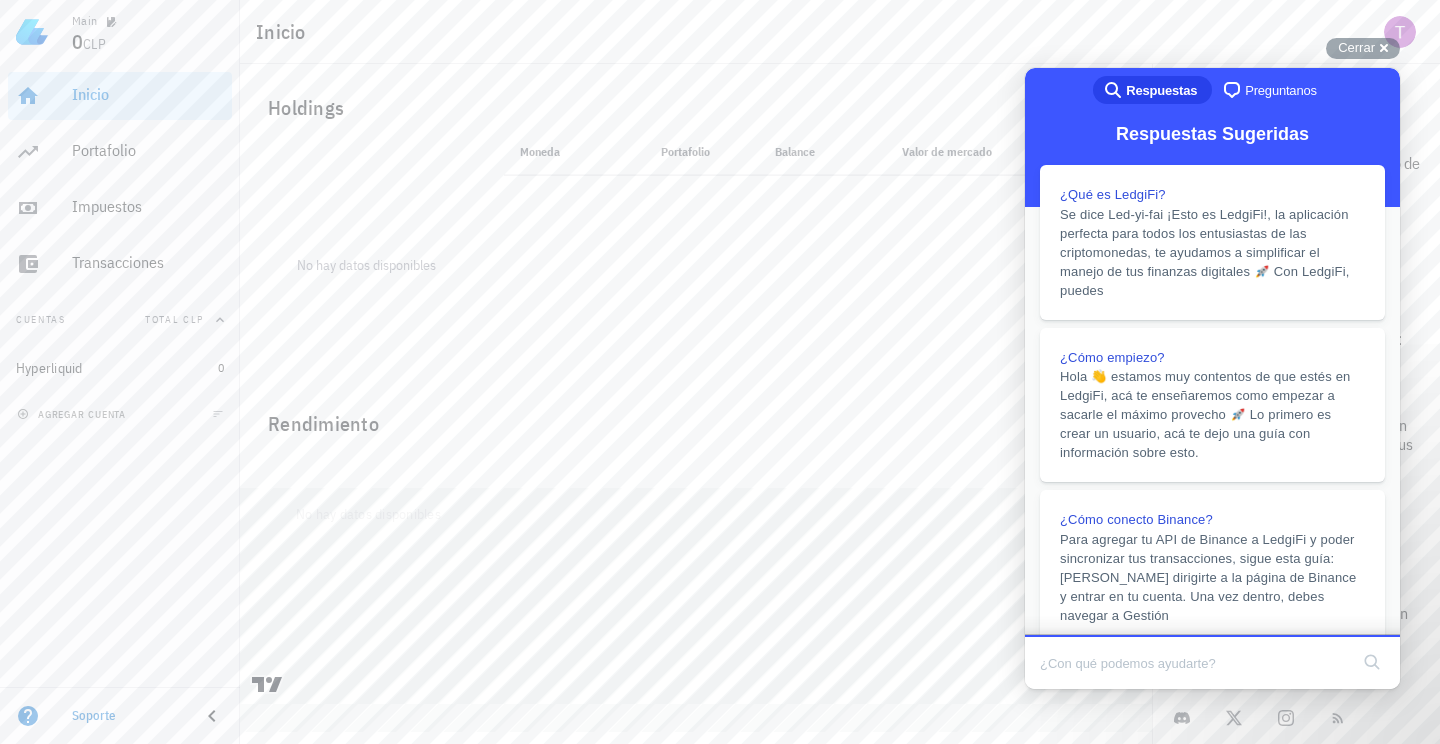 click at bounding box center [1194, 663] 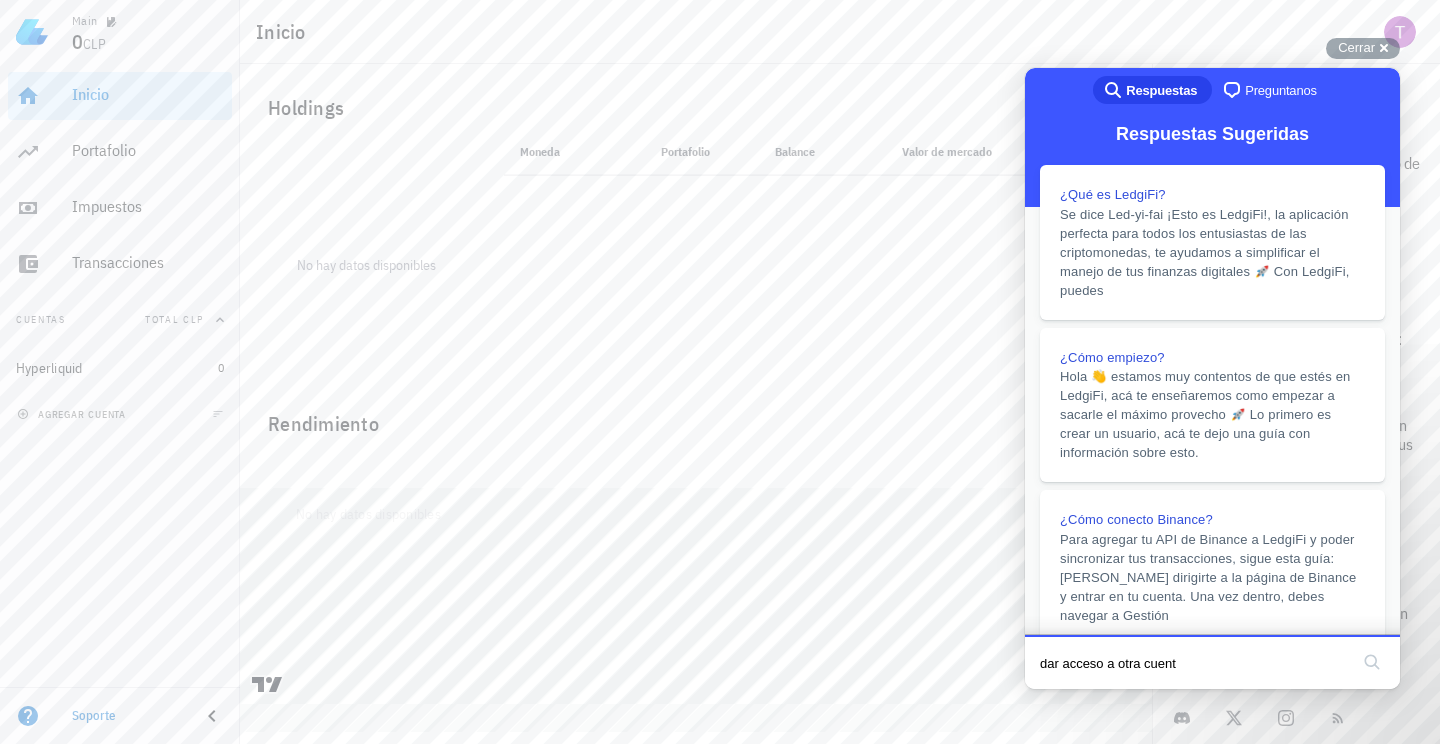 type on "dar acceso a otra cuenta" 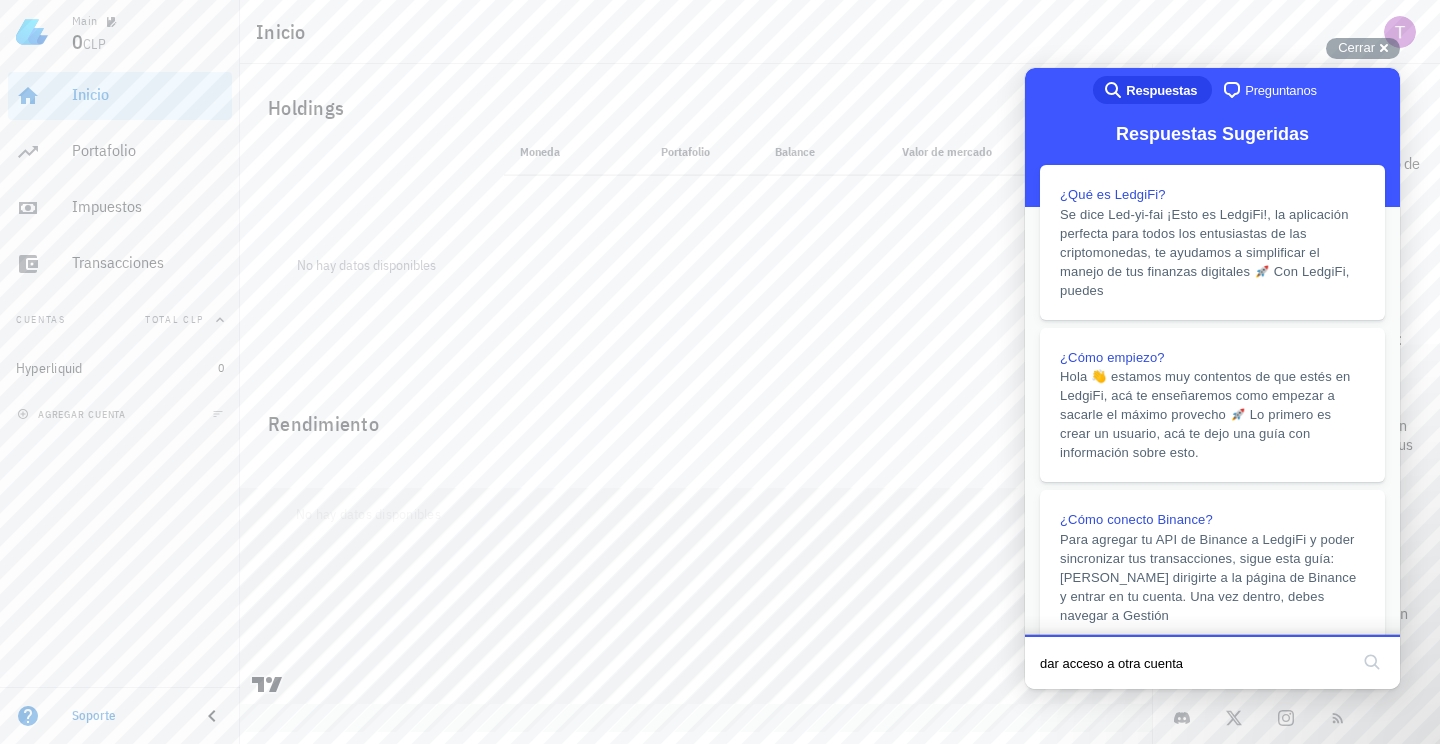 click on "search" at bounding box center [1372, 662] 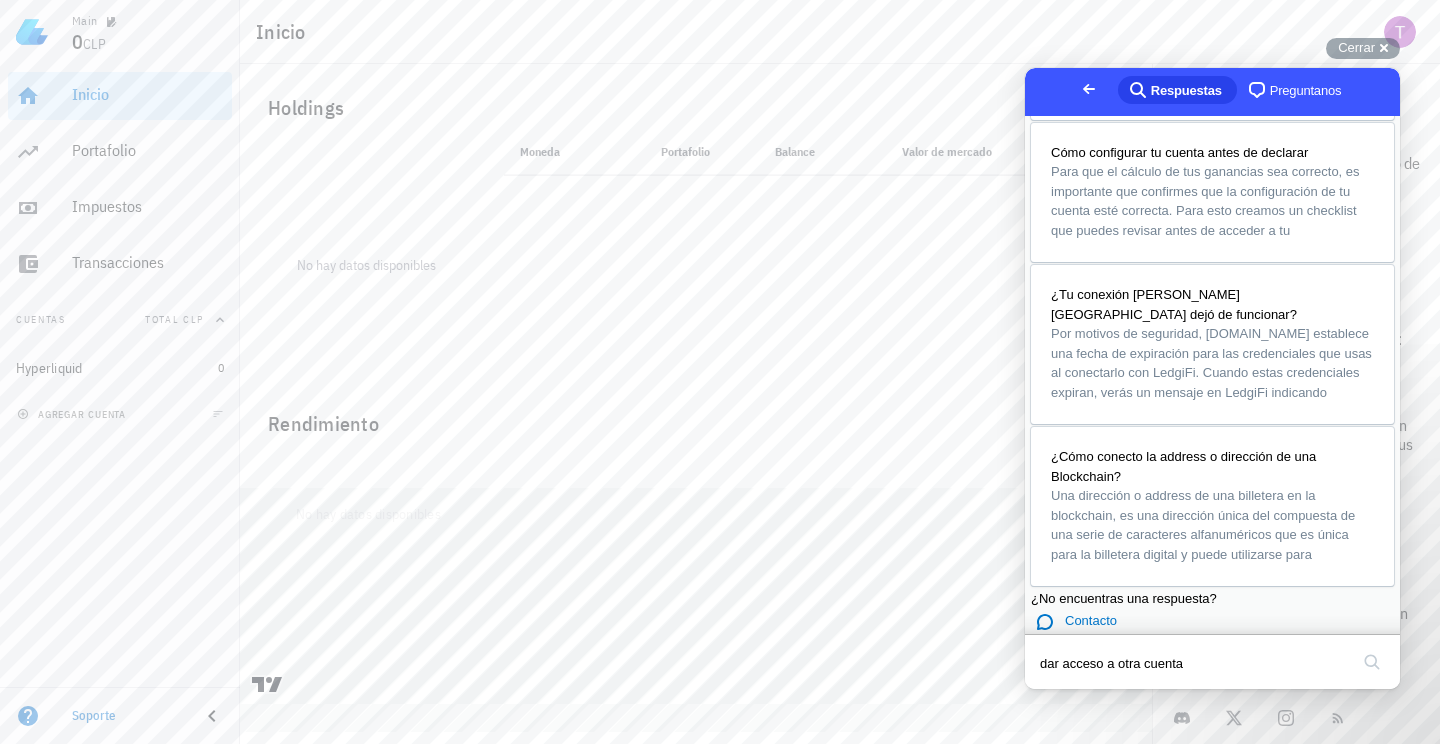 scroll, scrollTop: 953, scrollLeft: 0, axis: vertical 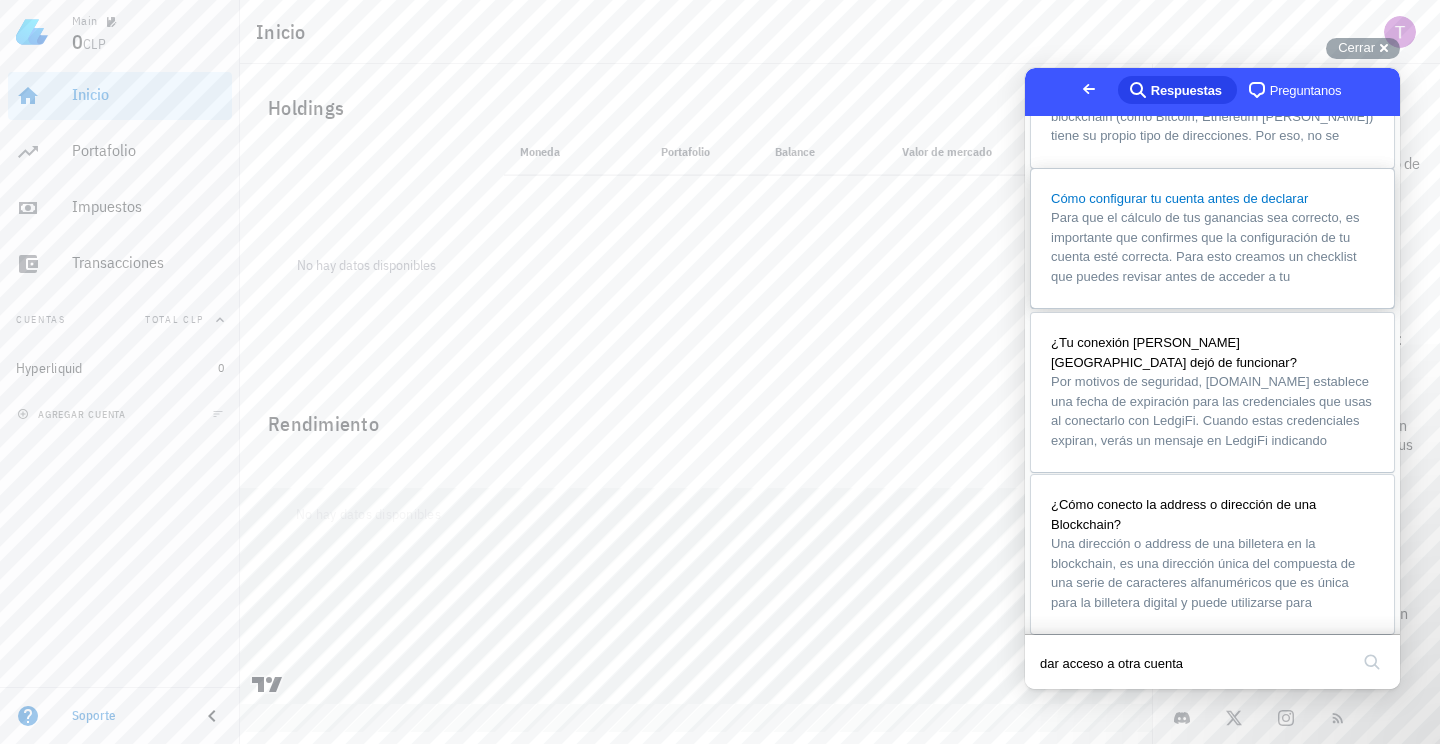 click on "Para que el cálculo de tus ganancias sea correcto, es importante que confirmes que la configuración de tu cuenta esté correcta. Para esto creamos un checklist que puedes revisar antes de acceder a tu" at bounding box center (1205, 247) 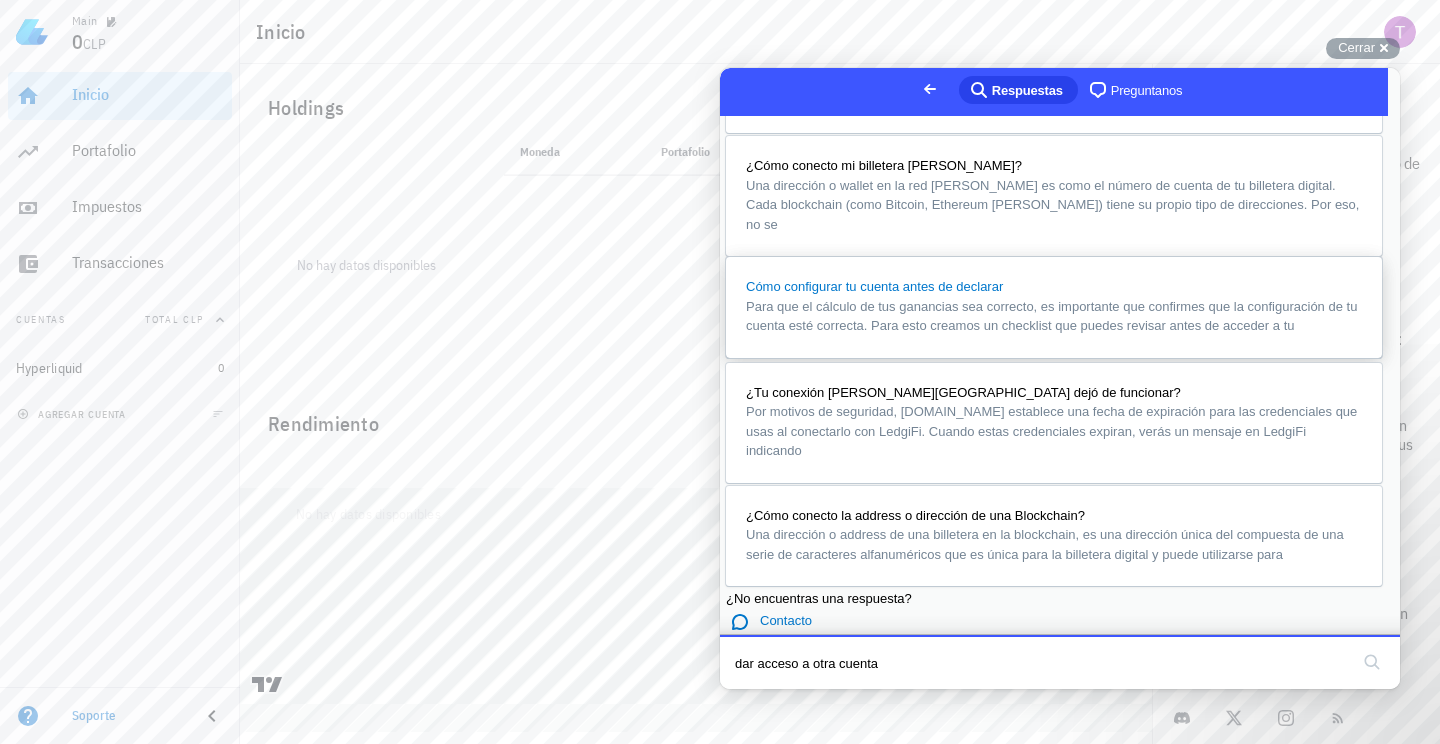 scroll, scrollTop: 0, scrollLeft: 0, axis: both 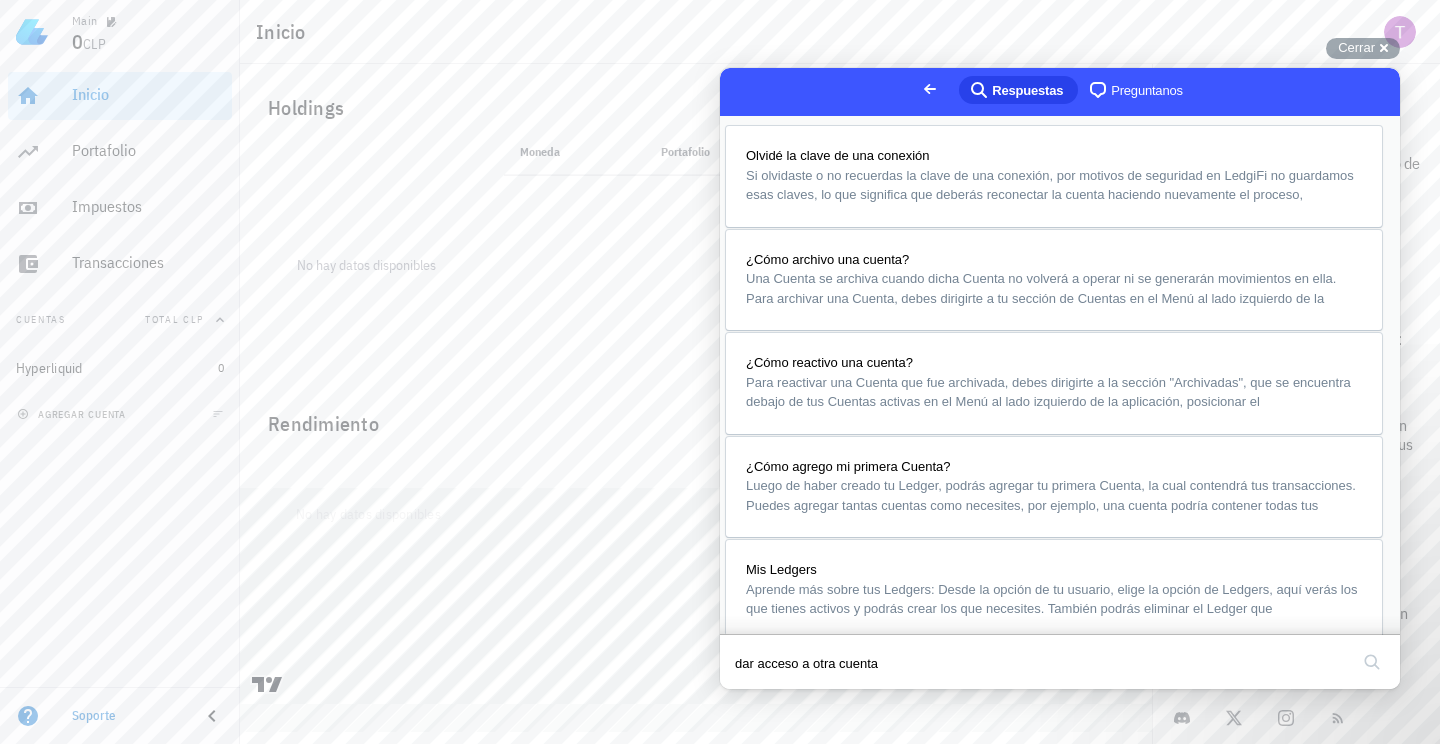 click on "Close" at bounding box center (739, 703) 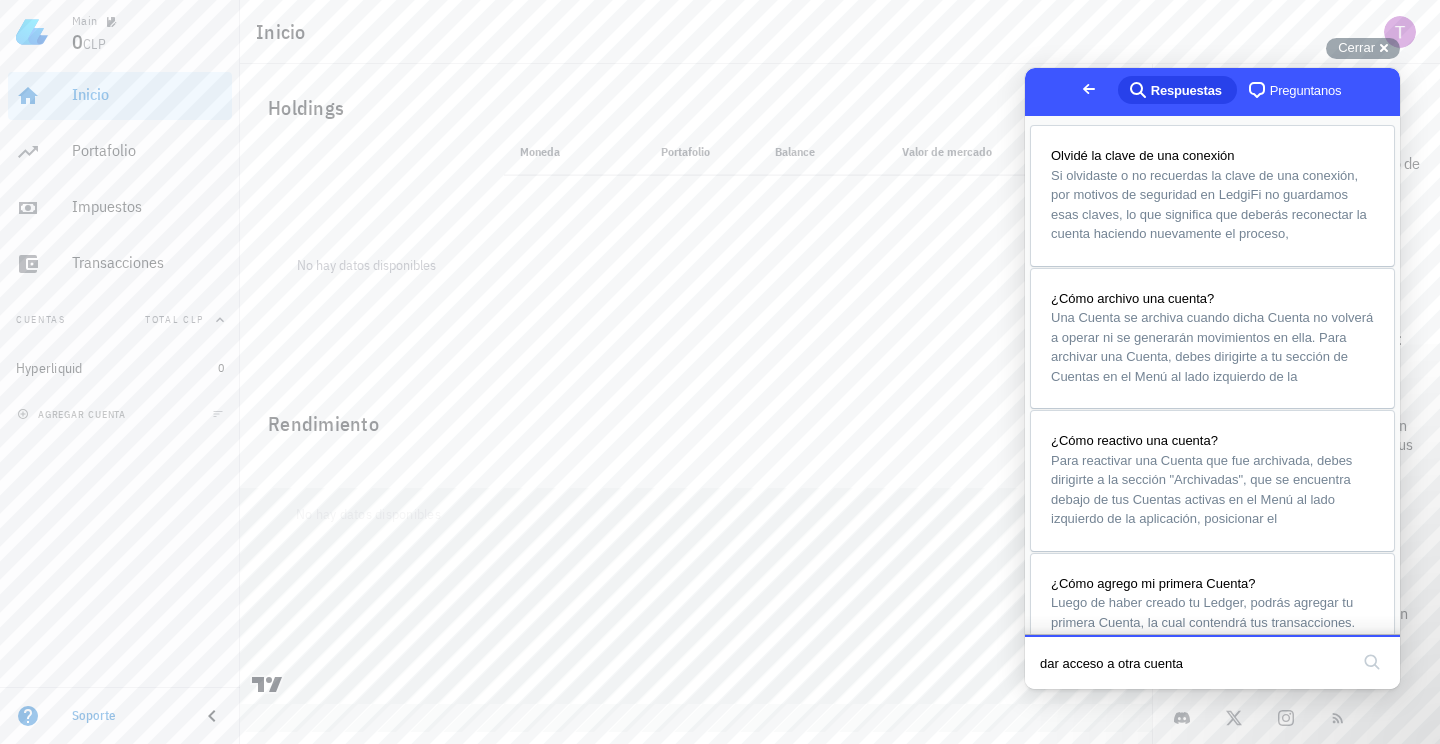 scroll, scrollTop: 0, scrollLeft: 0, axis: both 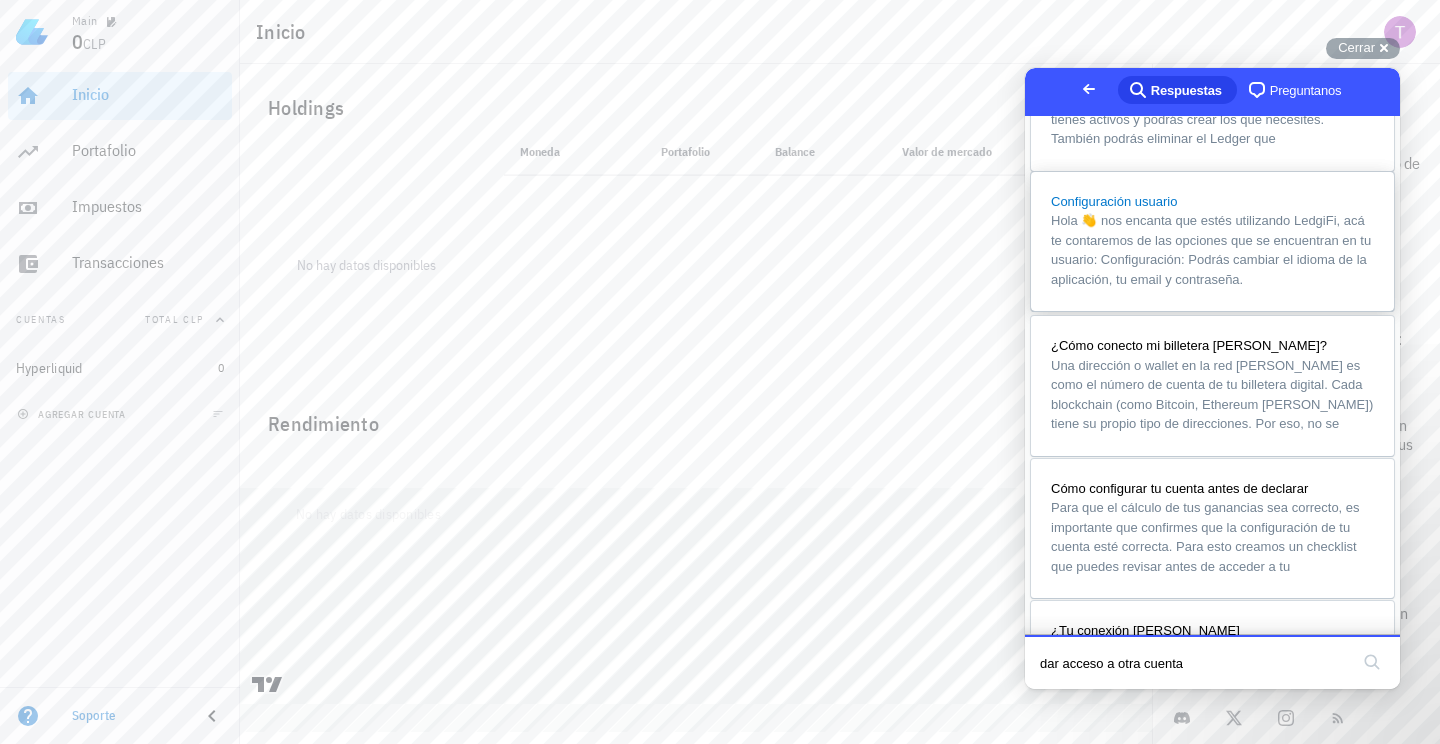 click on "Hola 👋 nos encanta que estés utilizando LedgiFi, acá te contaremos de las opciones que se encuentran en tu usuario: Configuración: Podrás cambiar el idioma de la aplicación, tu email y contraseña." at bounding box center [1211, 250] 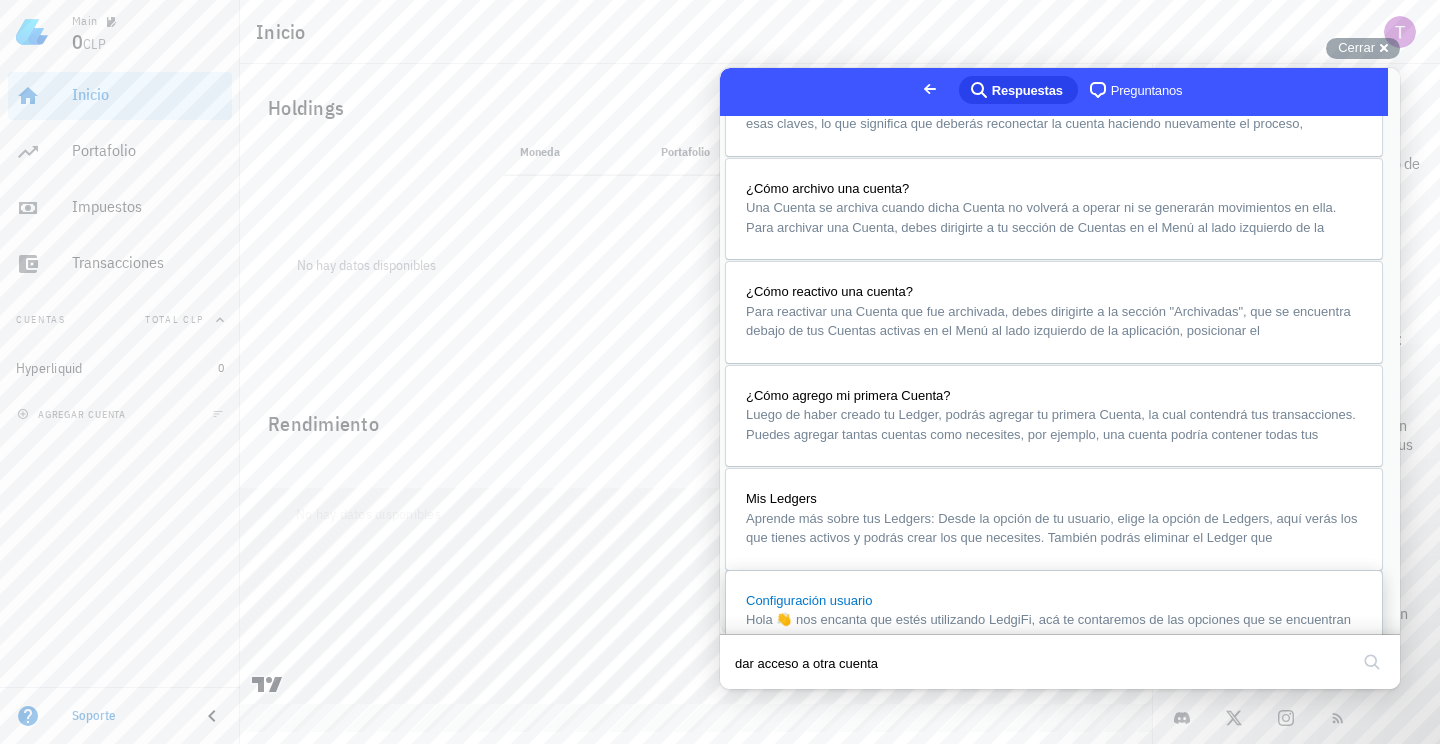 scroll, scrollTop: 0, scrollLeft: 0, axis: both 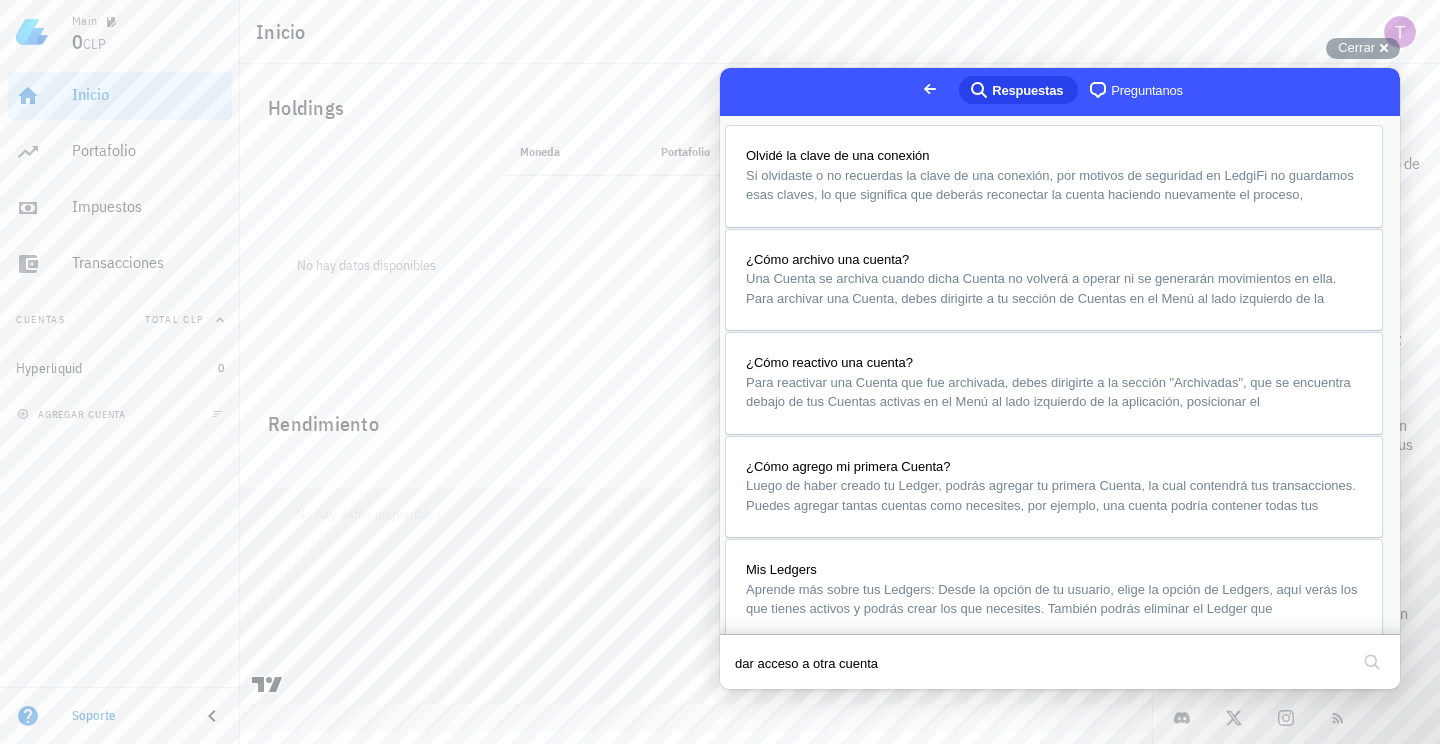 click on "Planes:" at bounding box center (780, 1396) 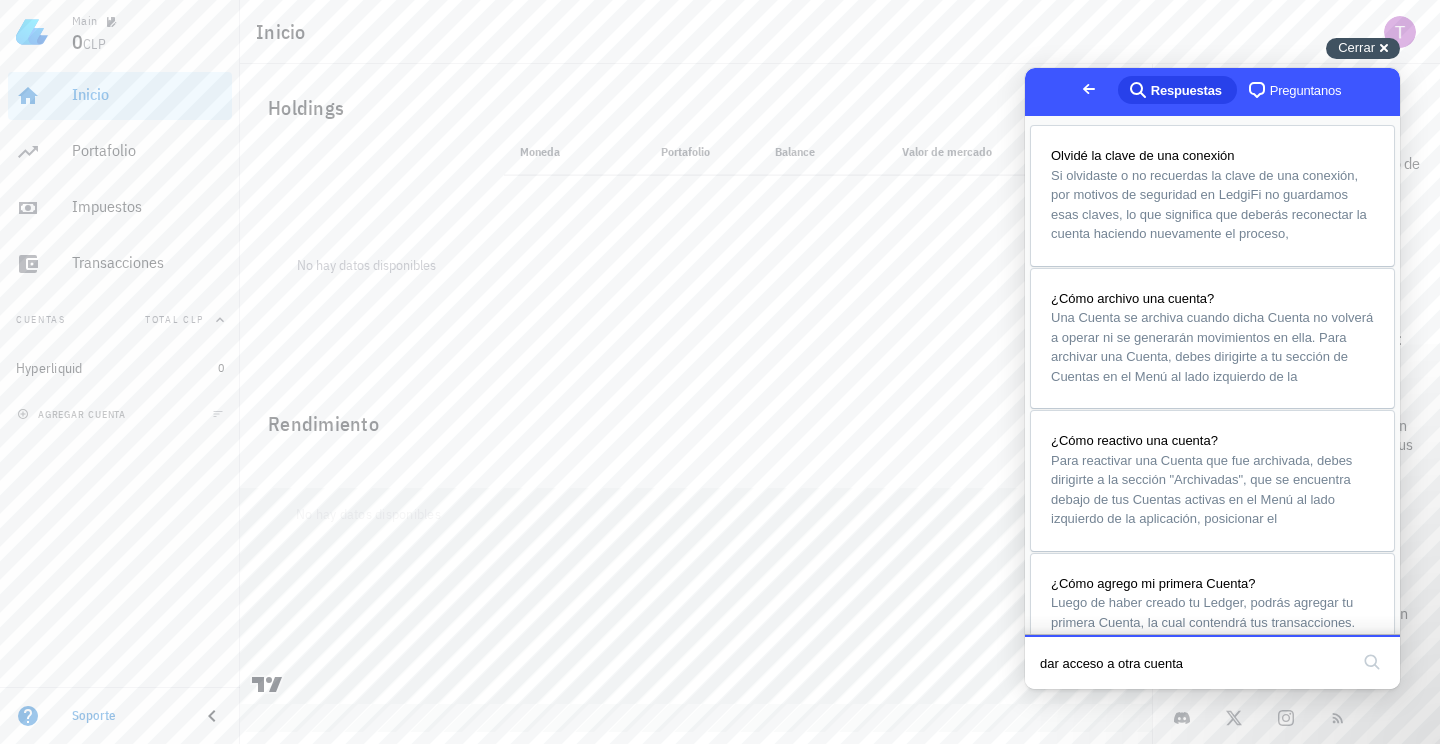 click on "Cerrar" at bounding box center [1356, 47] 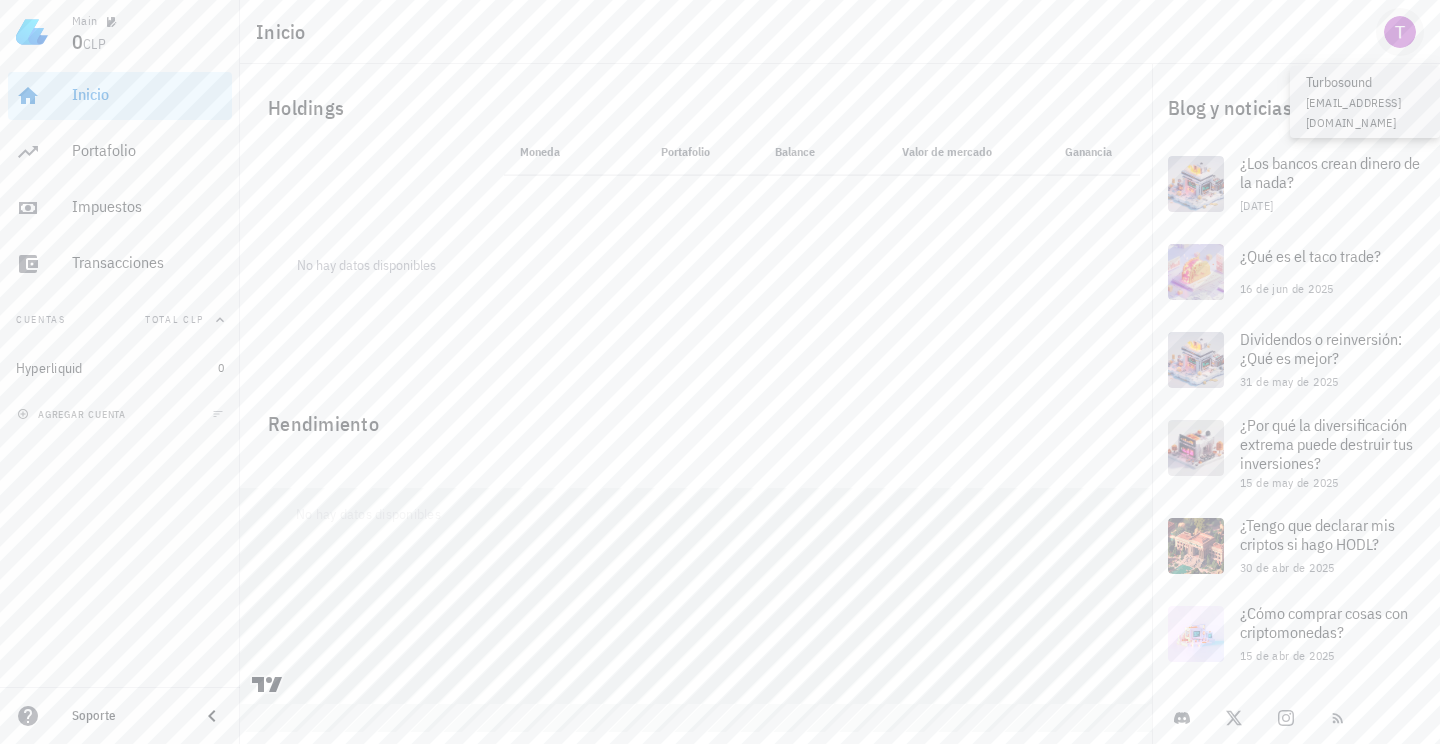 click at bounding box center (1400, 32) 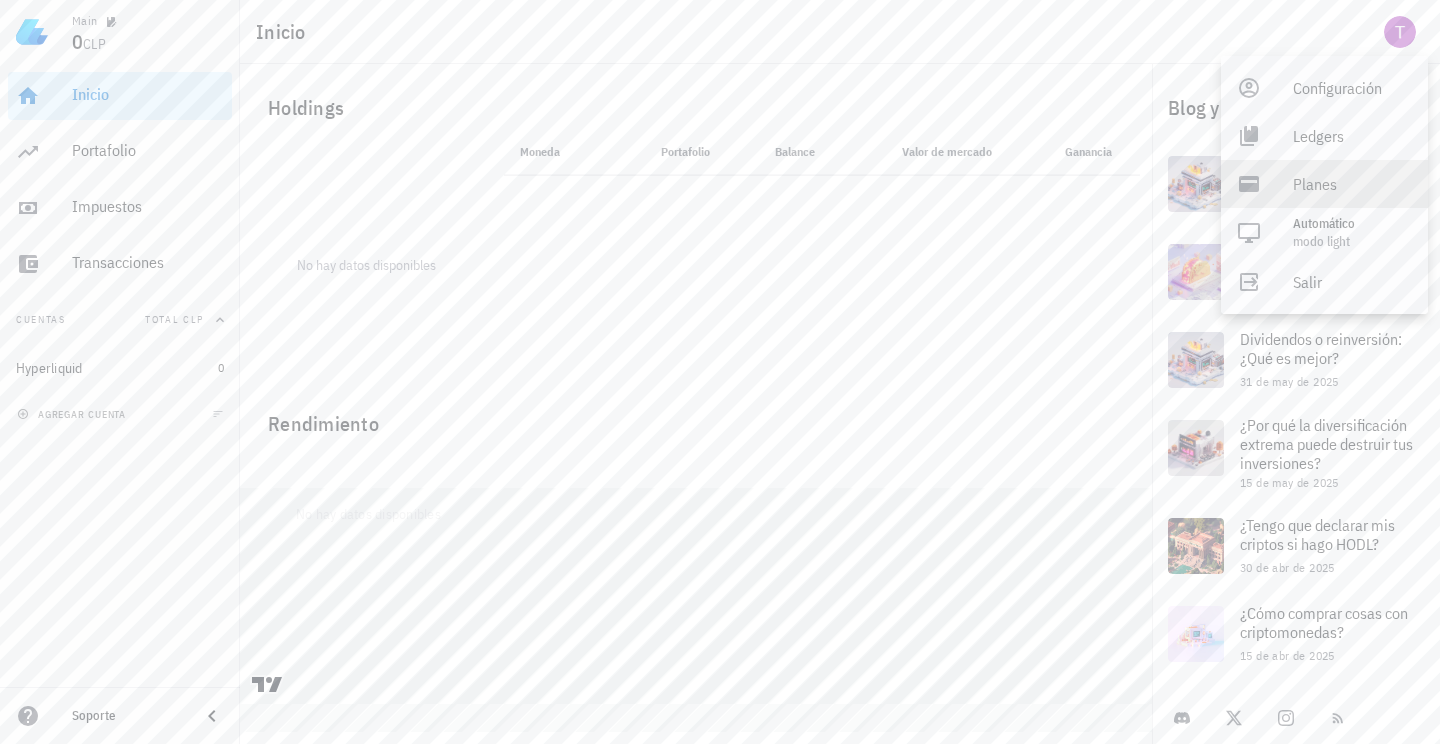 click on "Planes" at bounding box center [1352, 184] 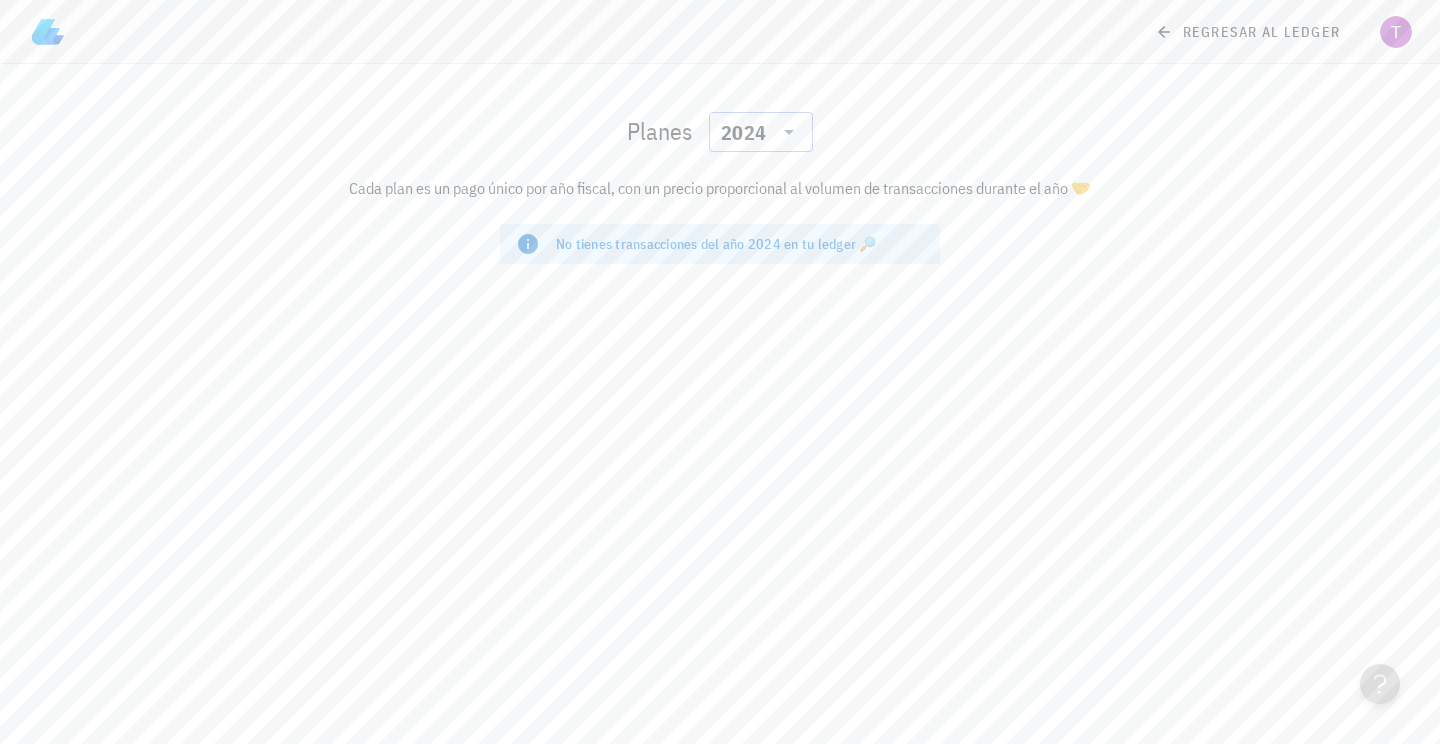 click 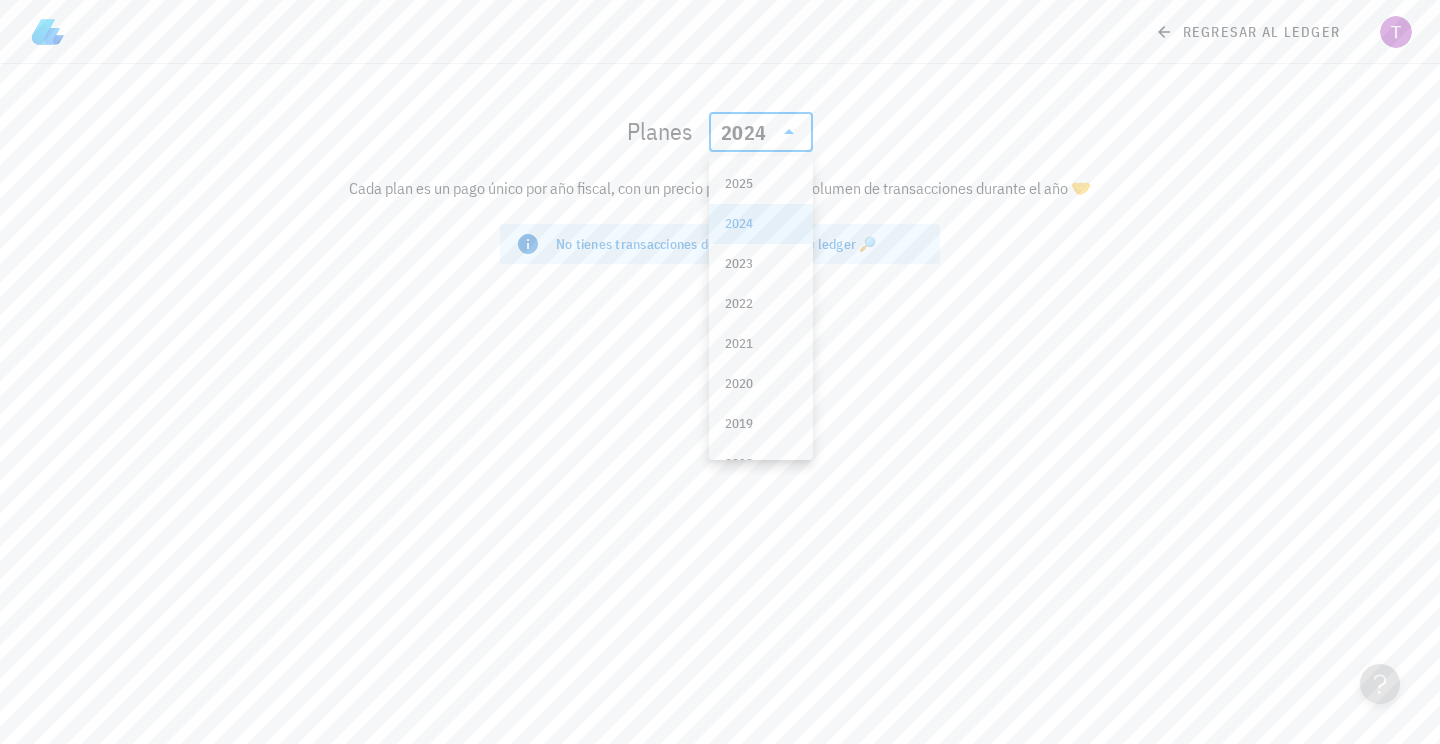 click on "Planes
​ 2024" at bounding box center (720, 132) 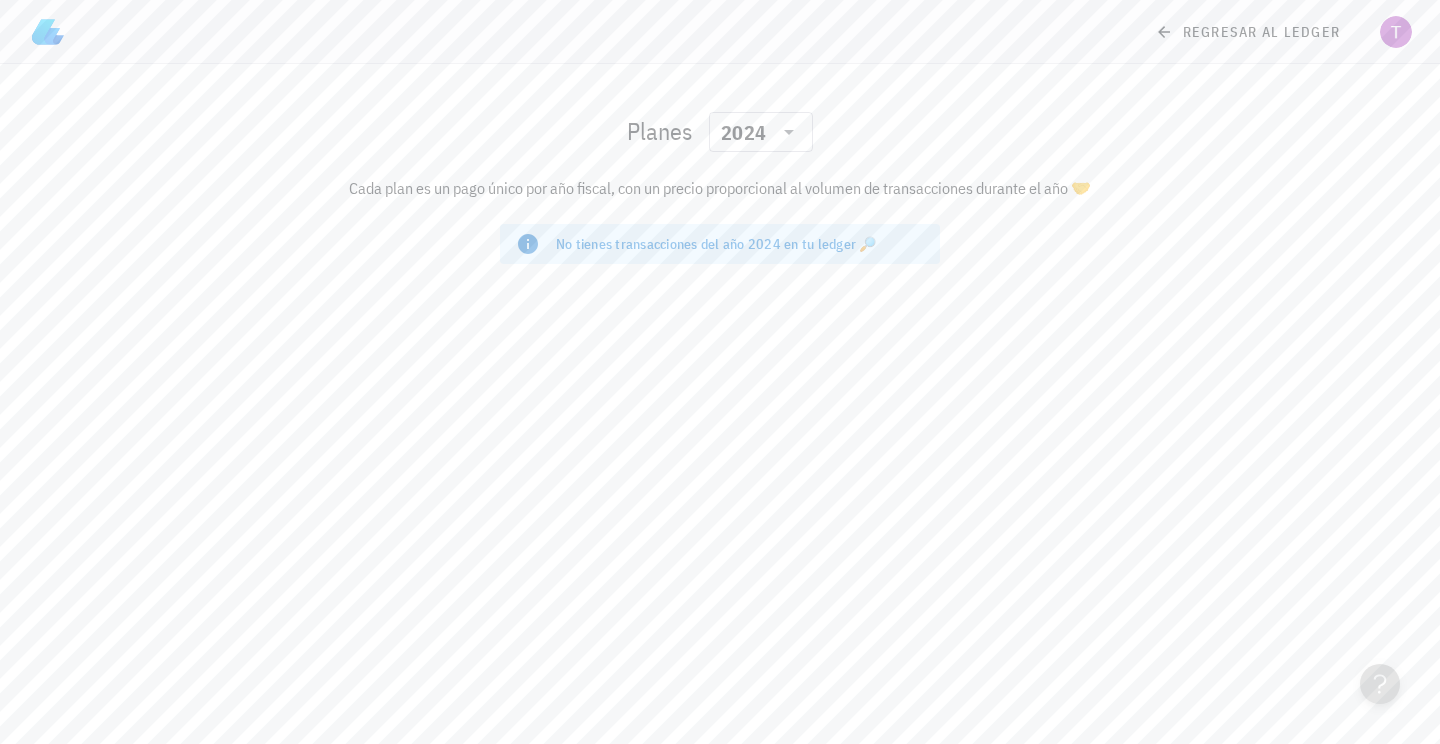 click at bounding box center [48, 32] 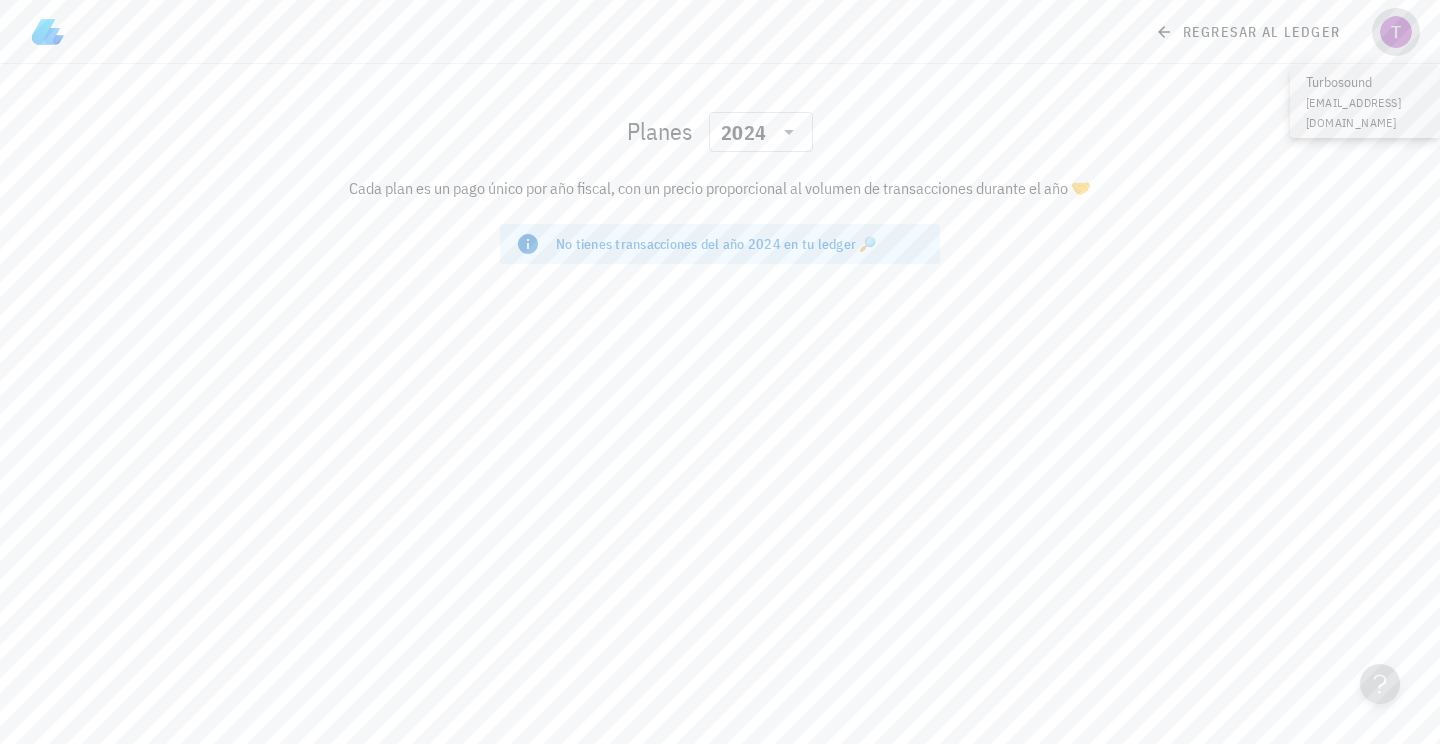 click at bounding box center (1396, 32) 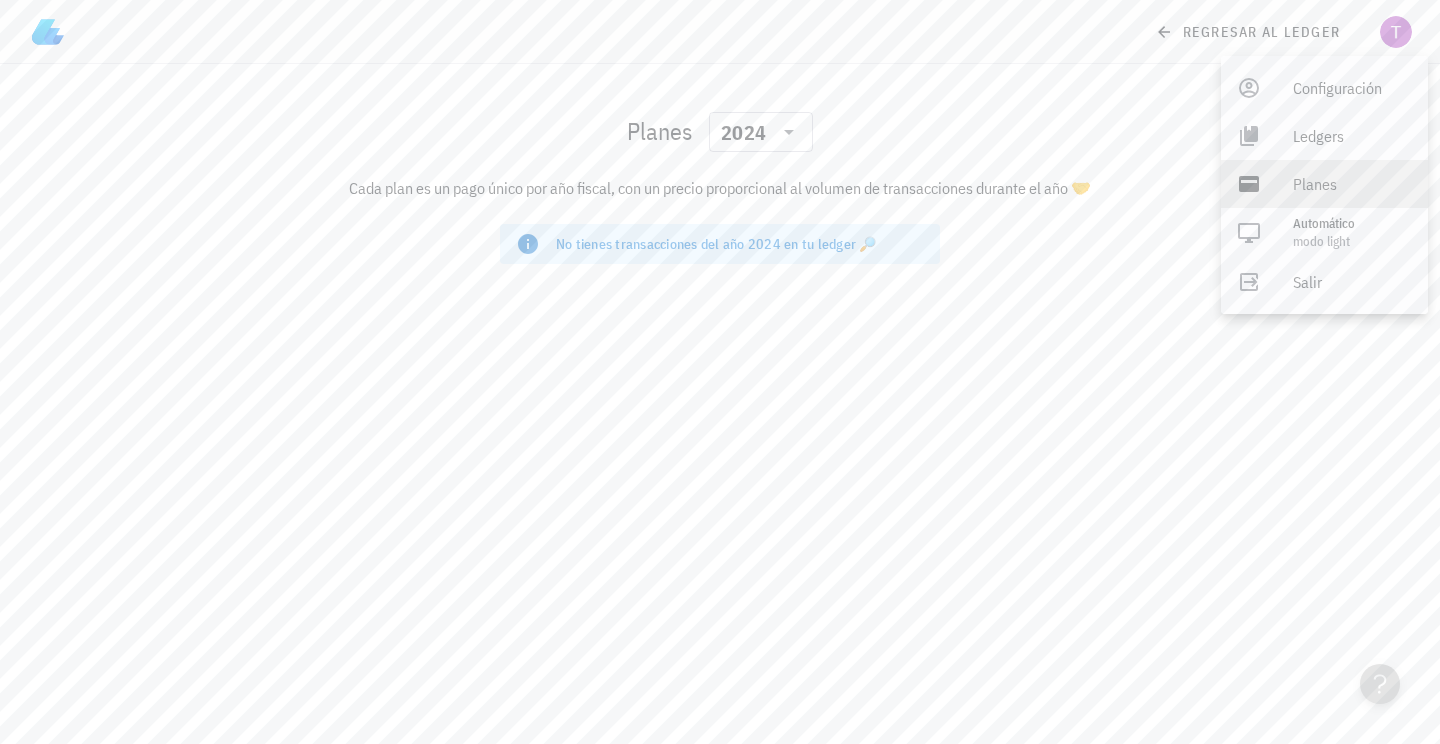 click on "Planes
​ 2024
Cada plan es un pago único por año fiscal, con un precio proporcional al volumen de transacciones durante el año 🤝
No tienes transacciones del año 2024 en tu ledger 🔎" at bounding box center (720, 404) 